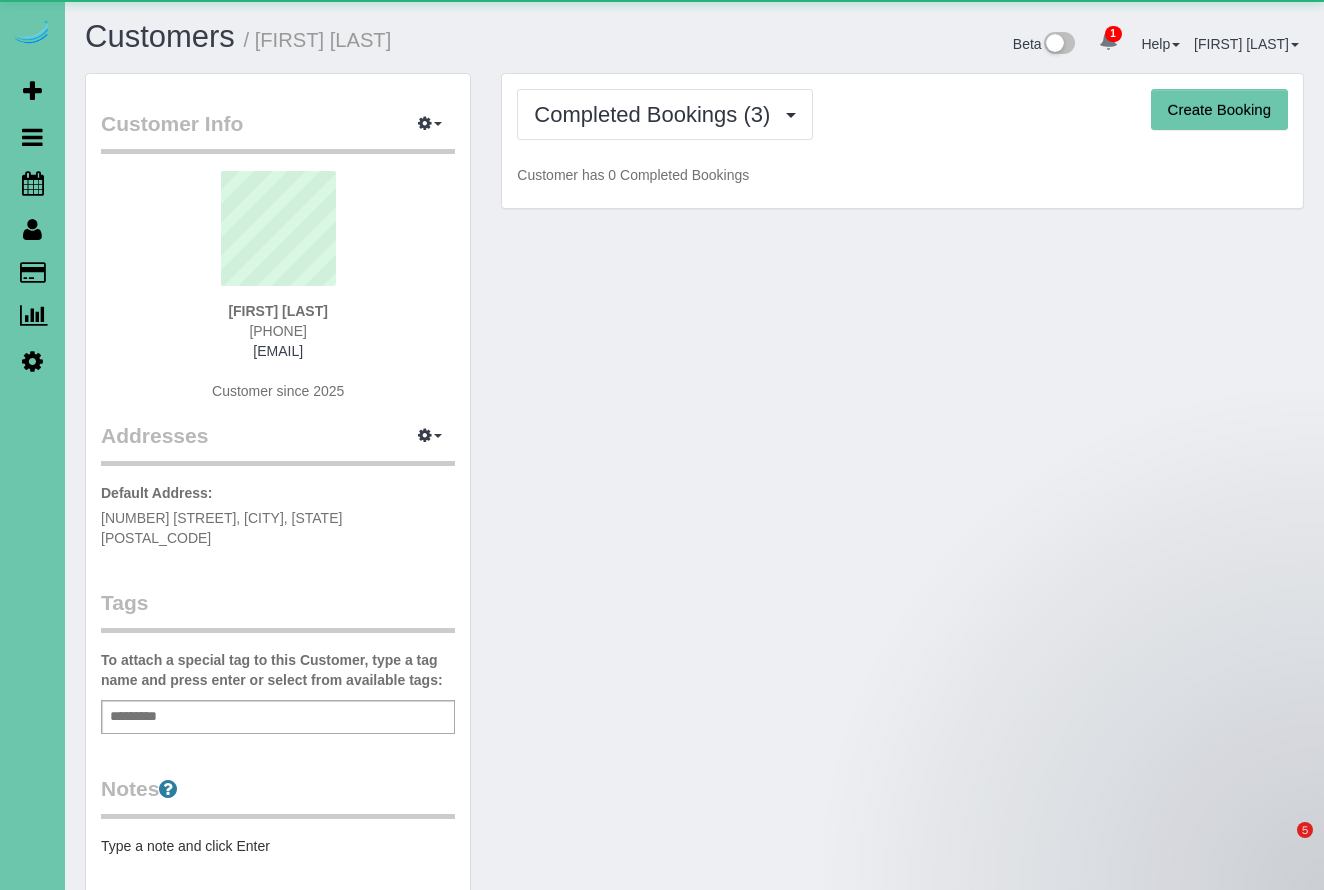 scroll, scrollTop: 0, scrollLeft: 0, axis: both 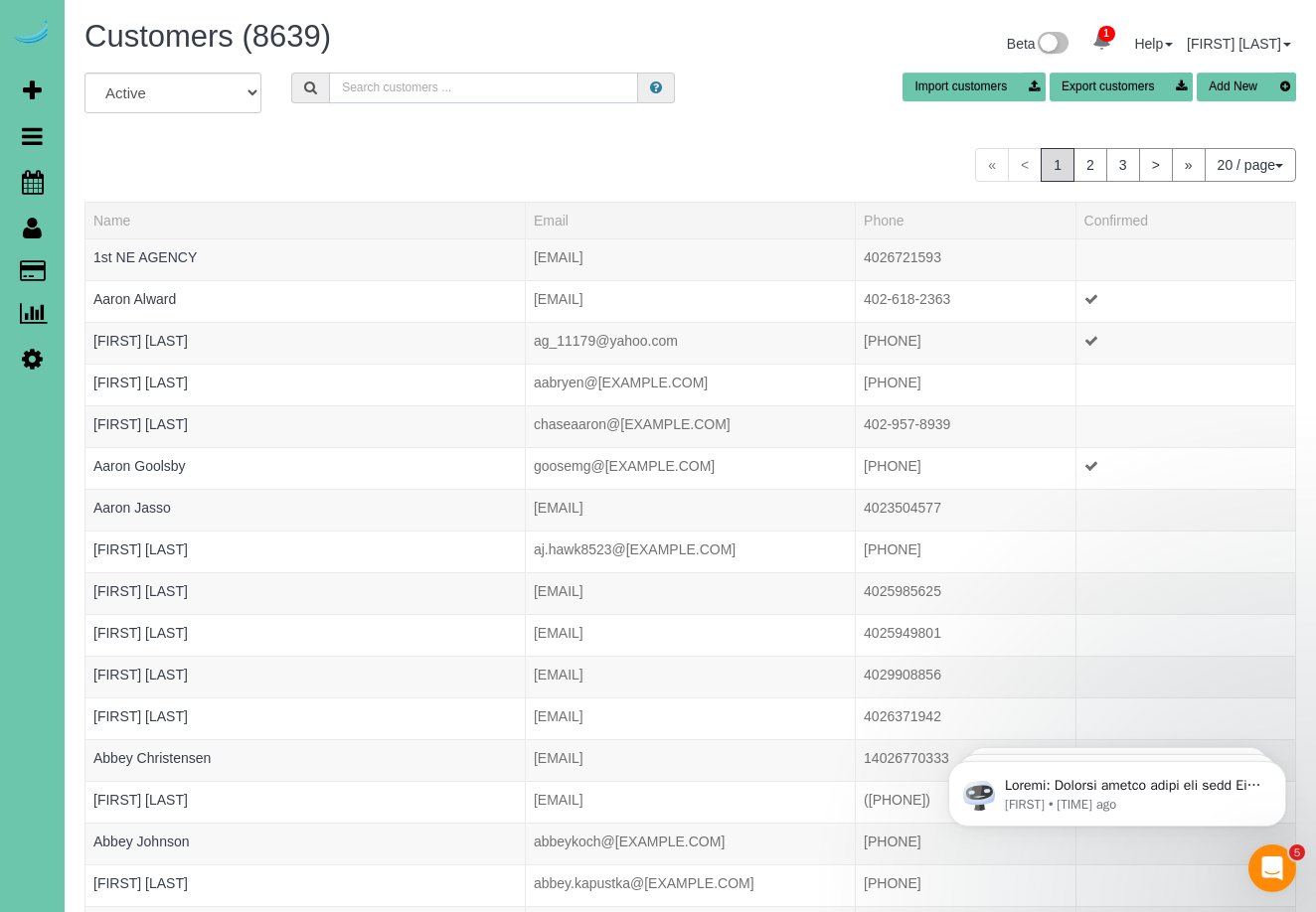 click at bounding box center (483, 87) 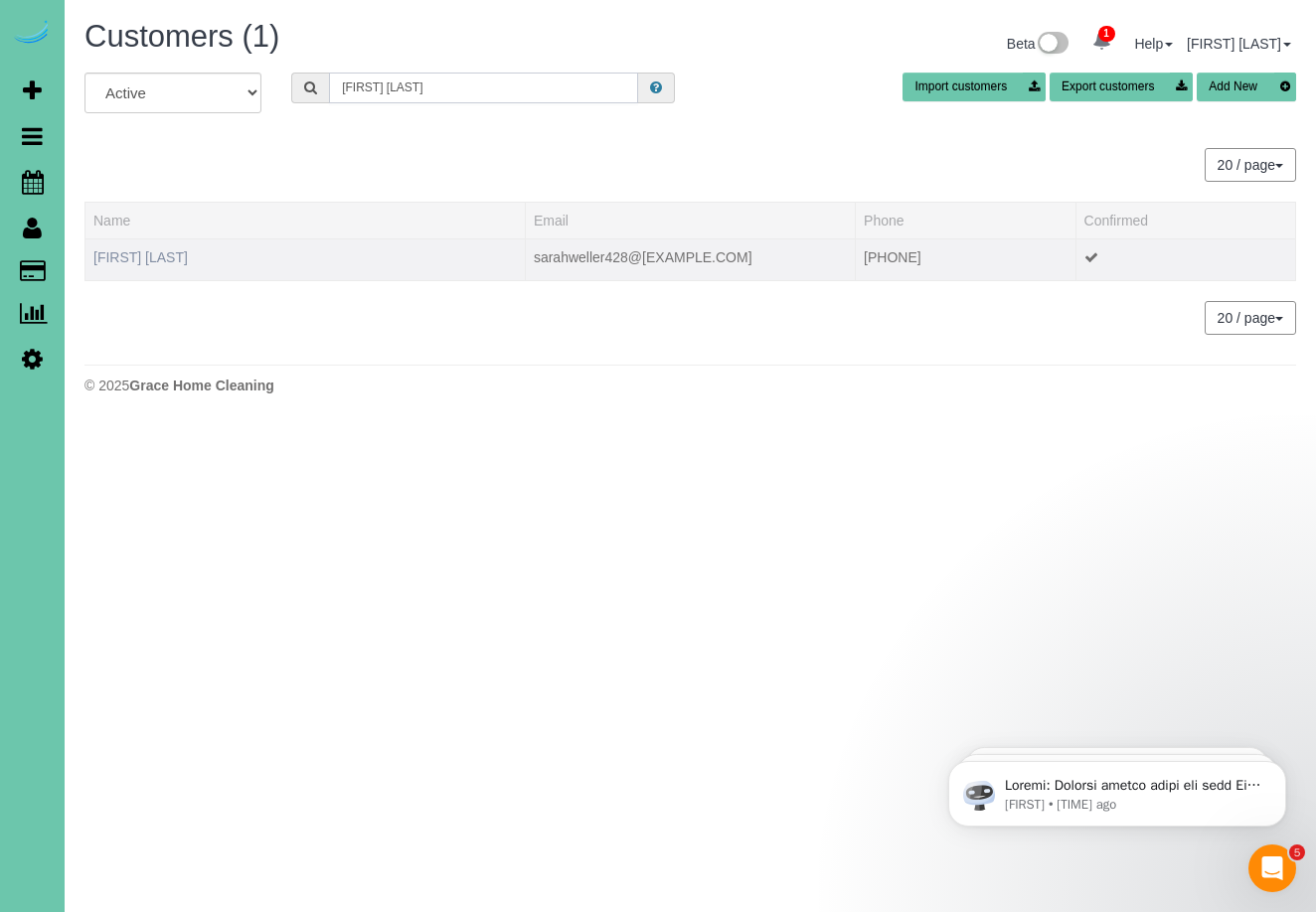 type on "[FIRST] [LAST]" 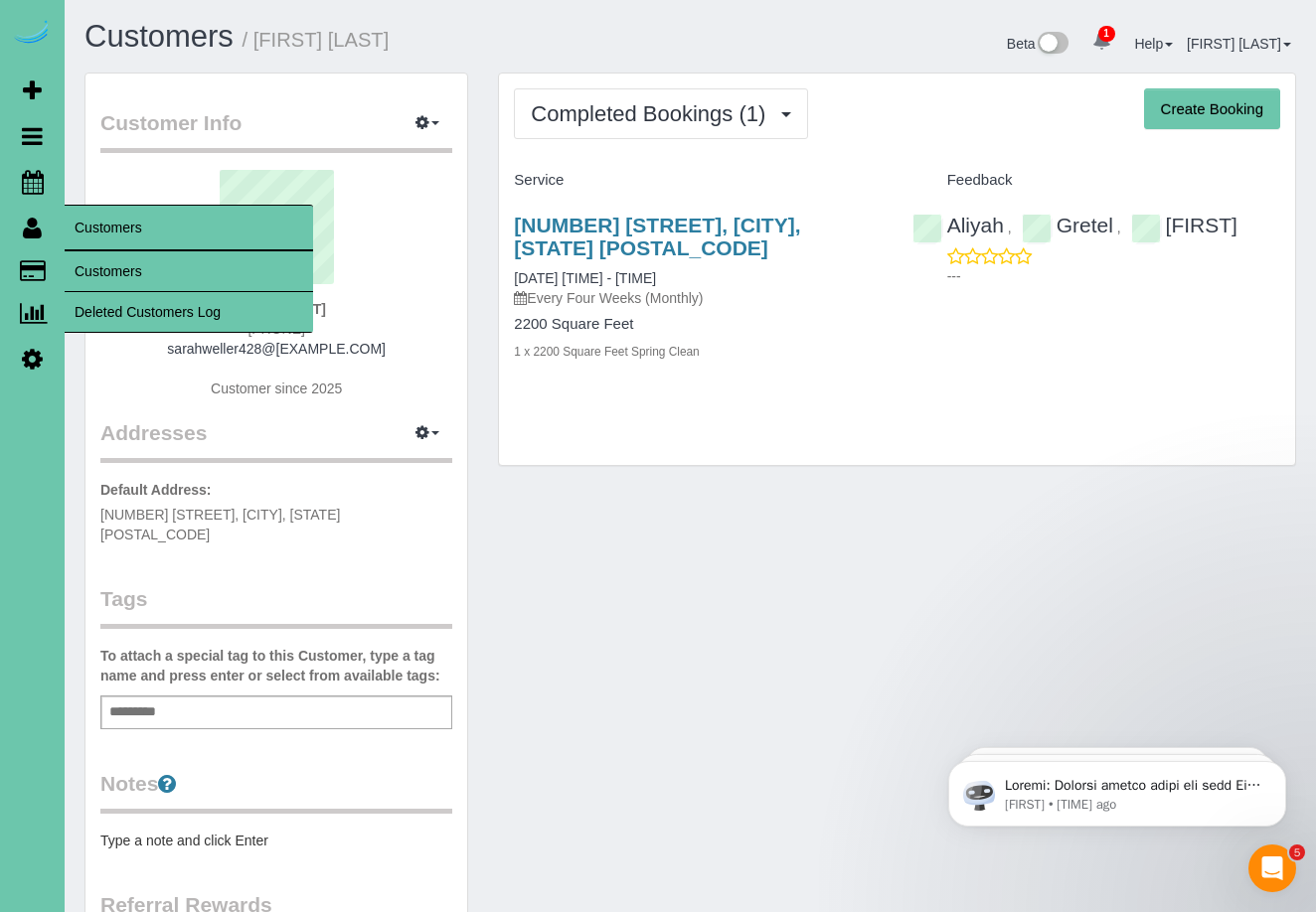 click on "Customers" at bounding box center (189, 271) 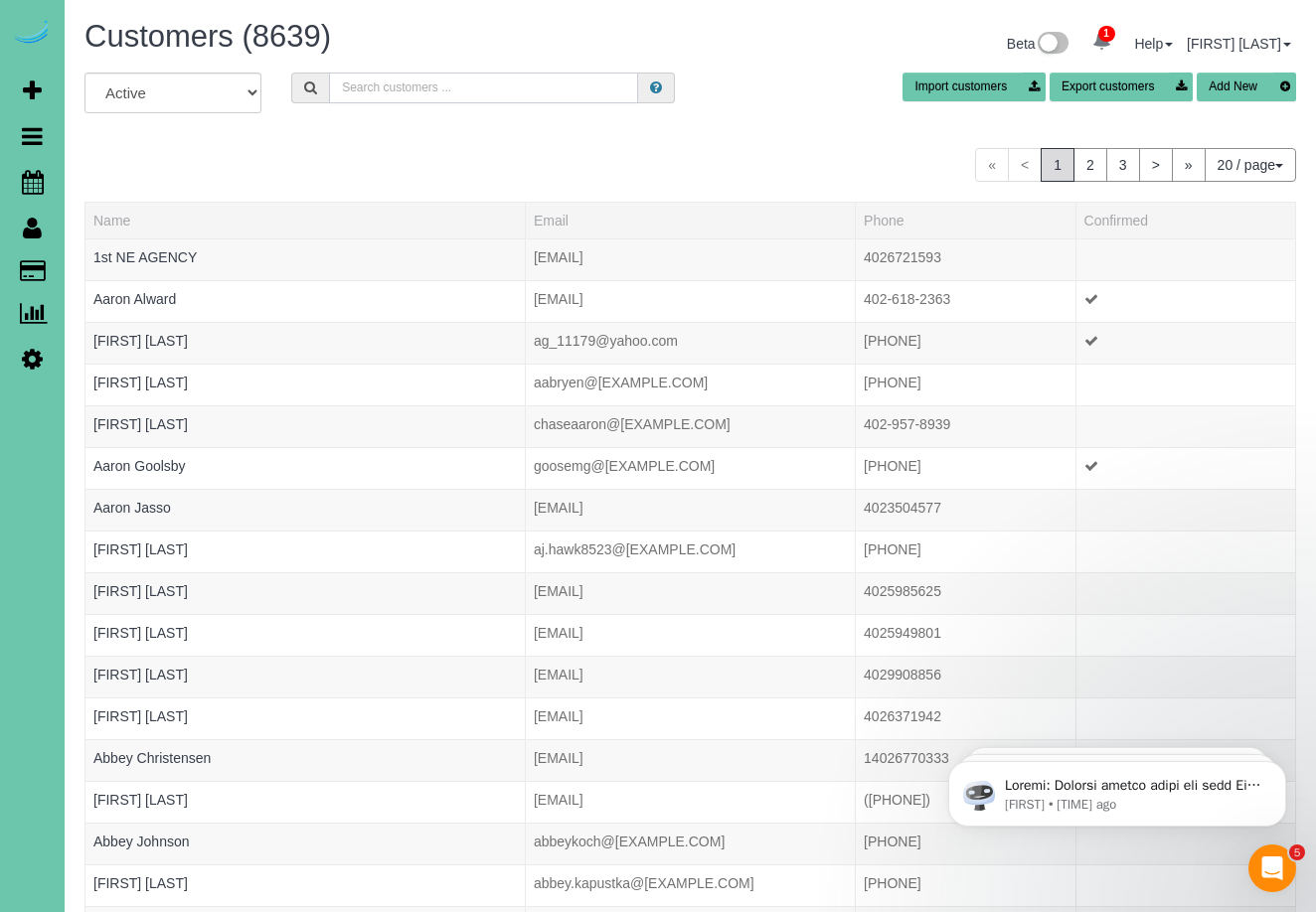click at bounding box center [483, 87] 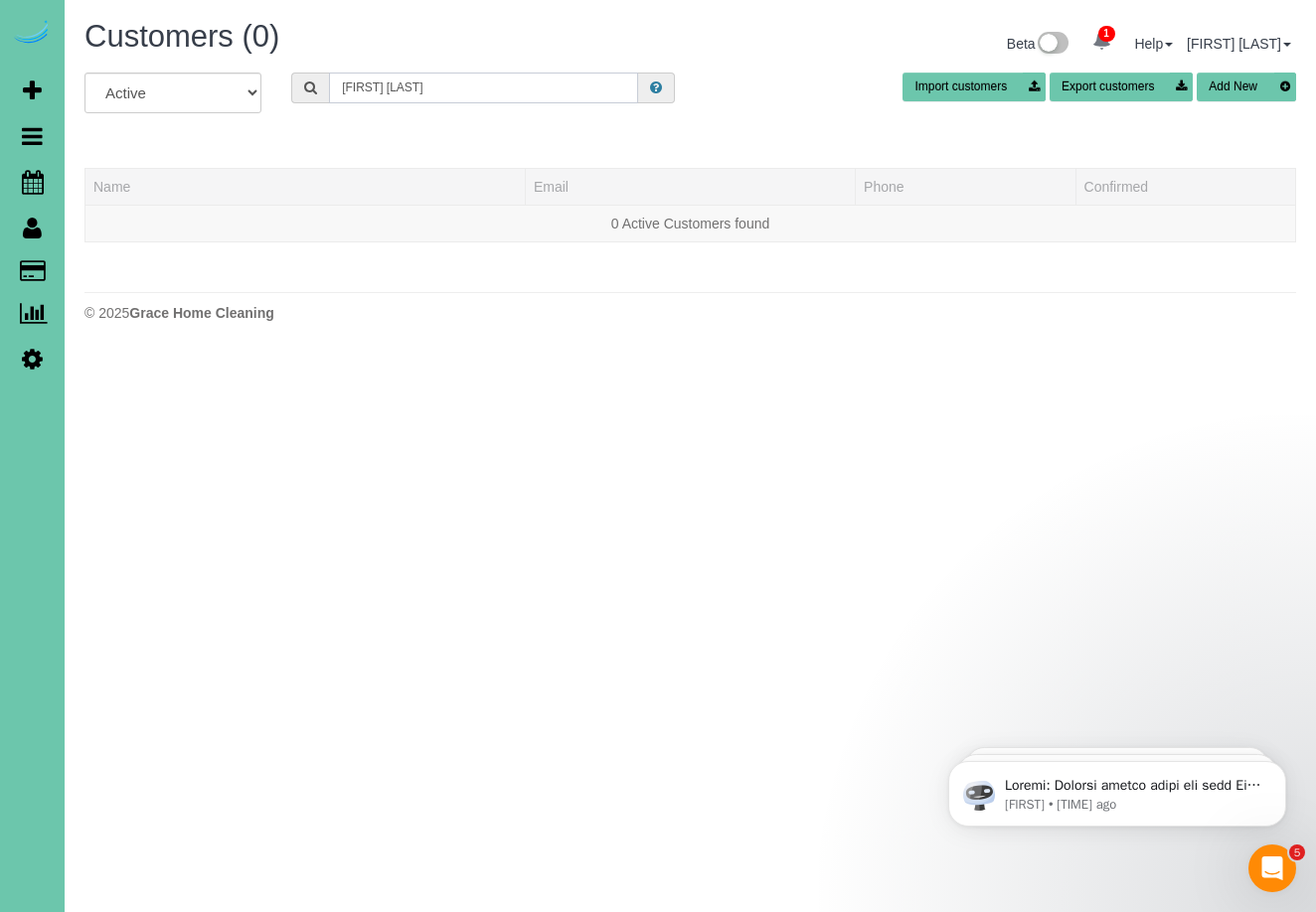 click on "[FIRST] [LAST]" at bounding box center (483, 87) 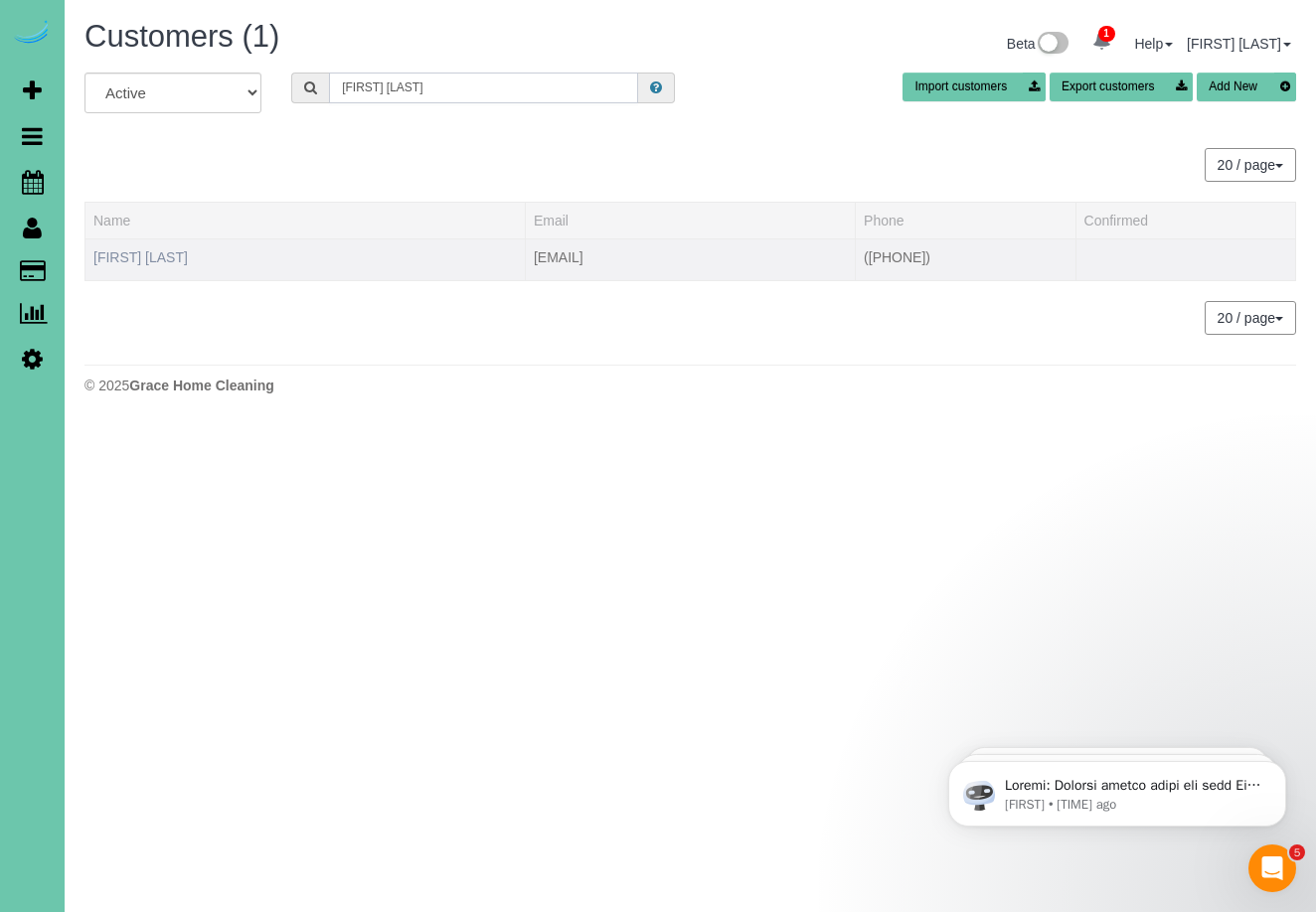 type on "[FIRST] [LAST]" 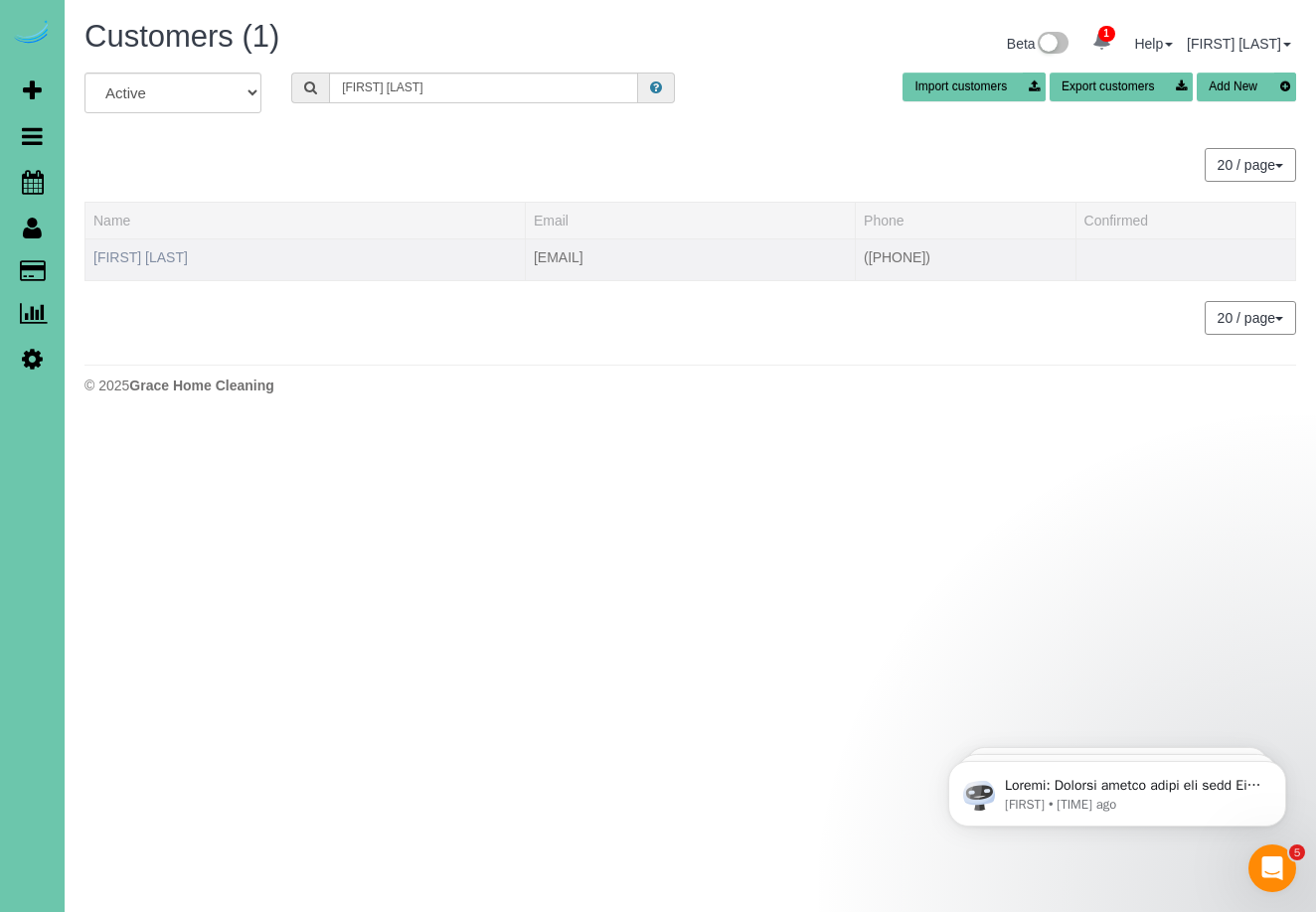 click on "[FIRST] [LAST]" at bounding box center [140, 257] 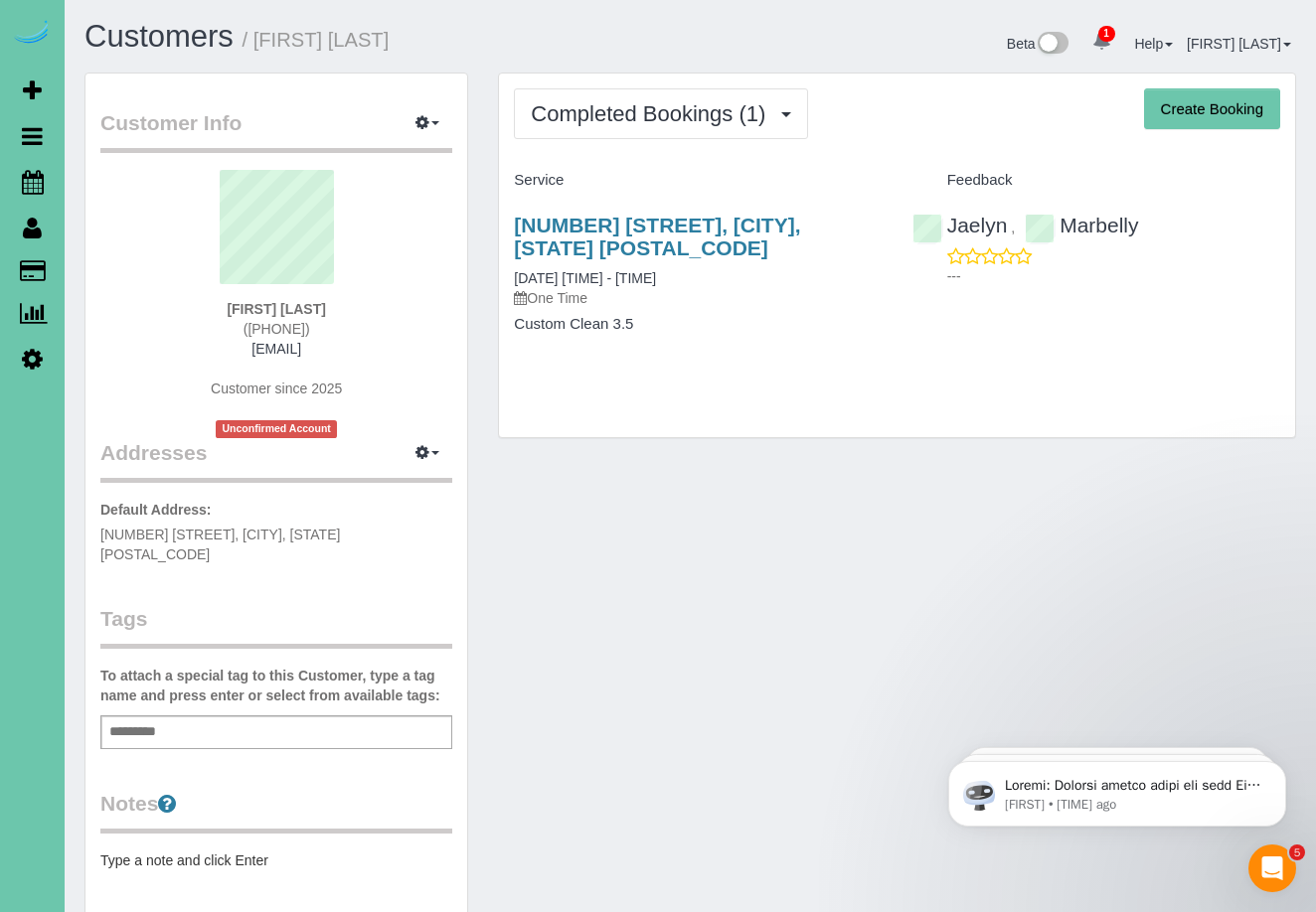 click on "You have 4  to charge for [DATE]" at bounding box center [658, 456] 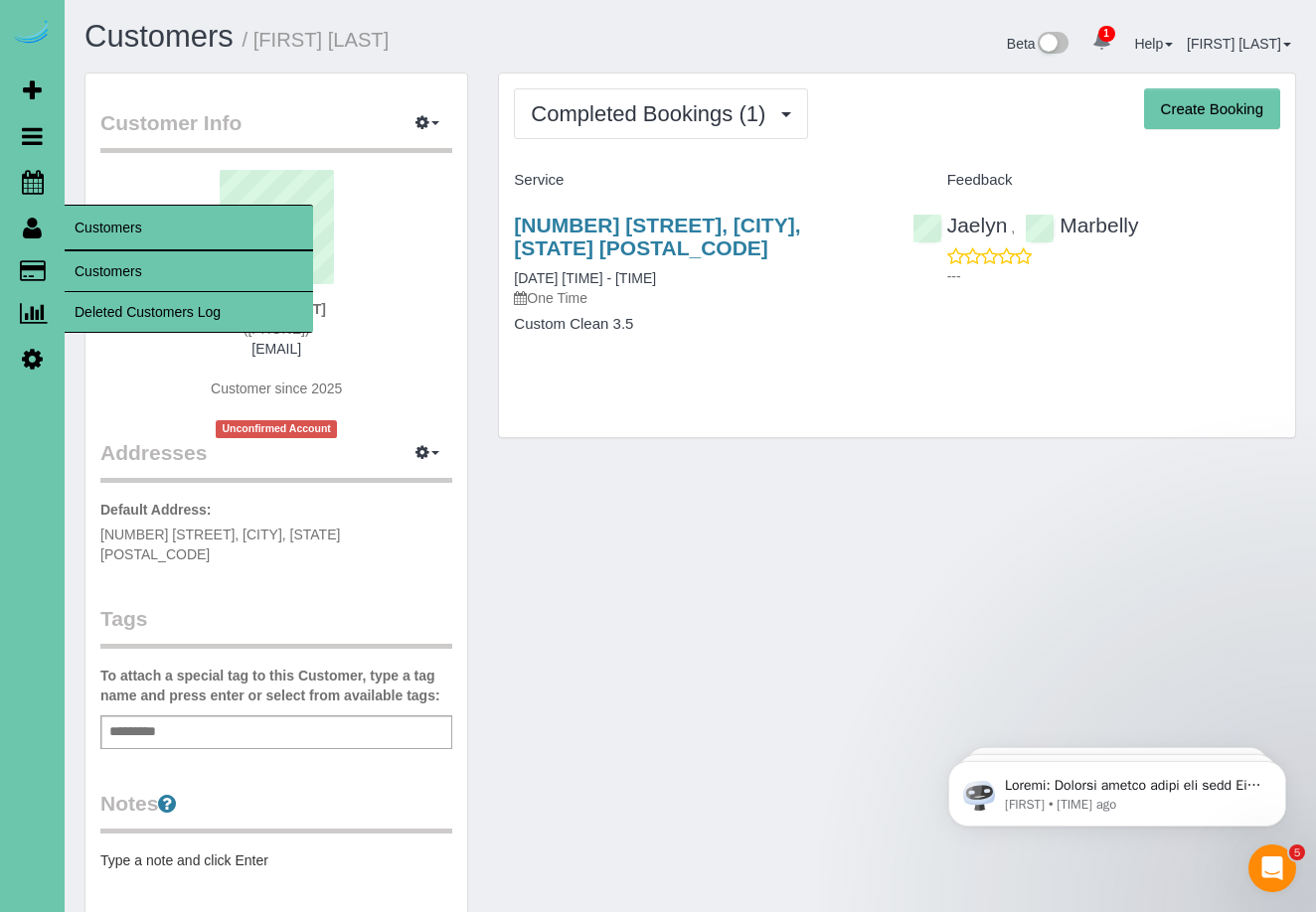 click on "Customers" at bounding box center (189, 271) 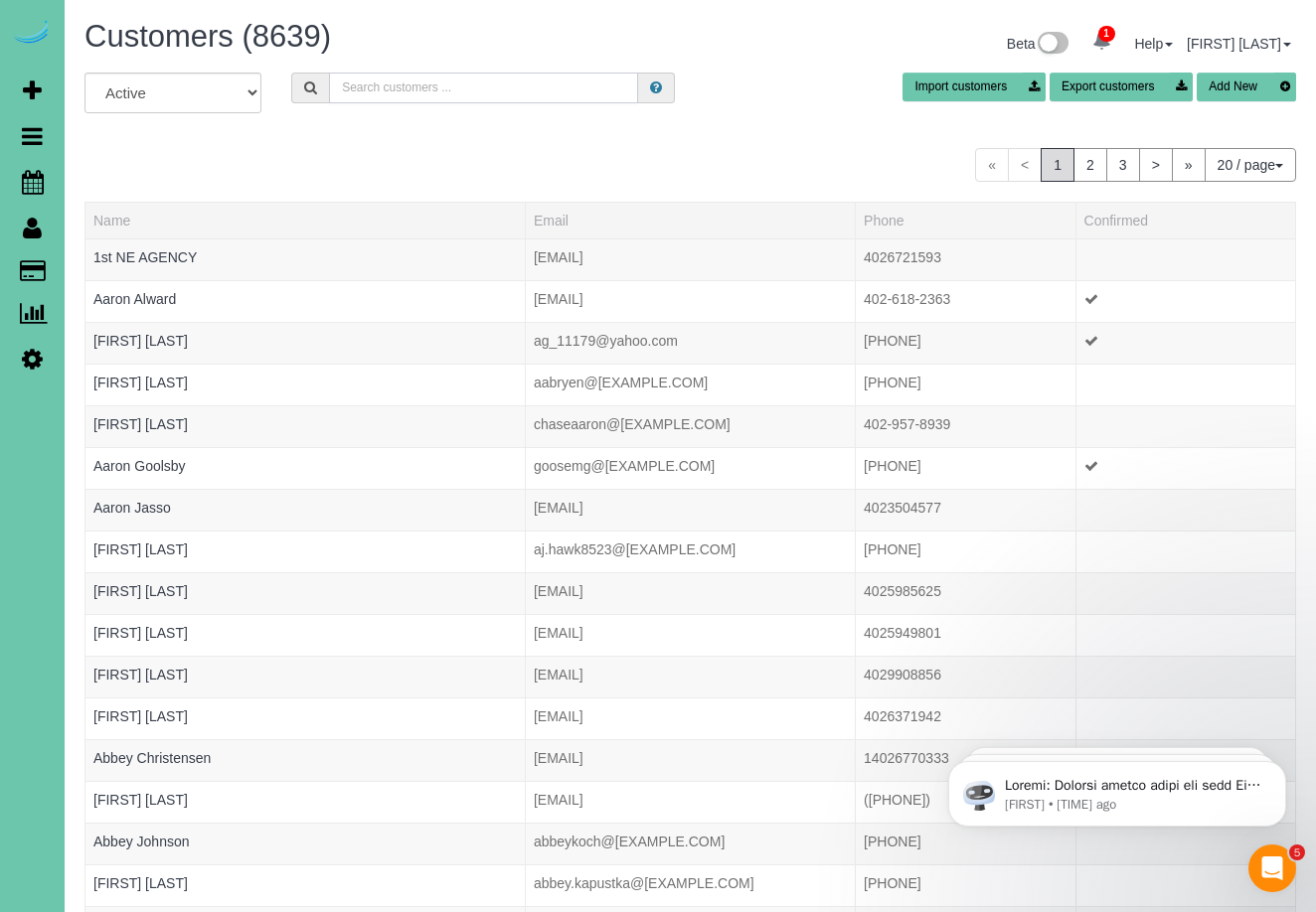 click at bounding box center [483, 87] 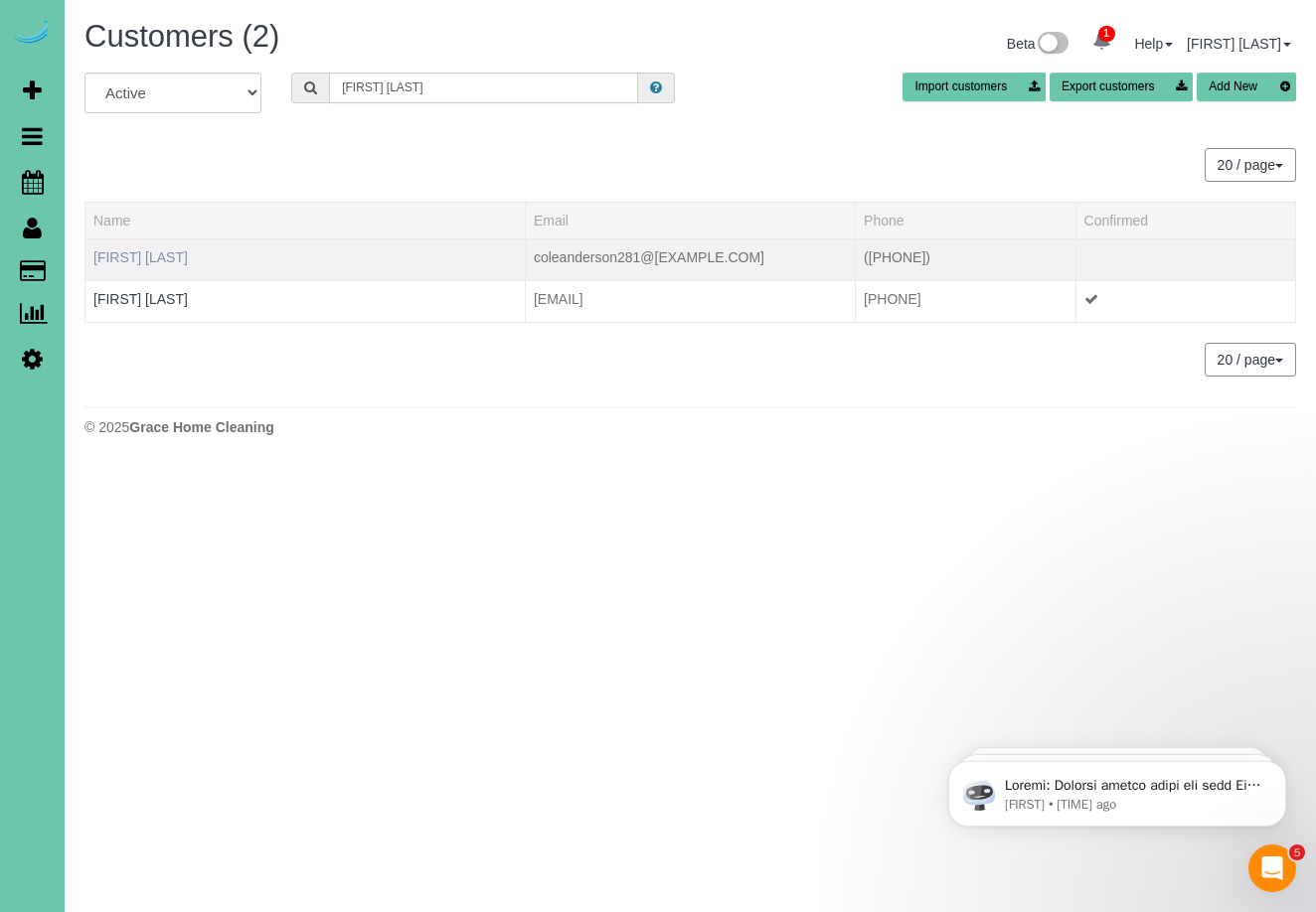 type on "[FIRST] [LAST]" 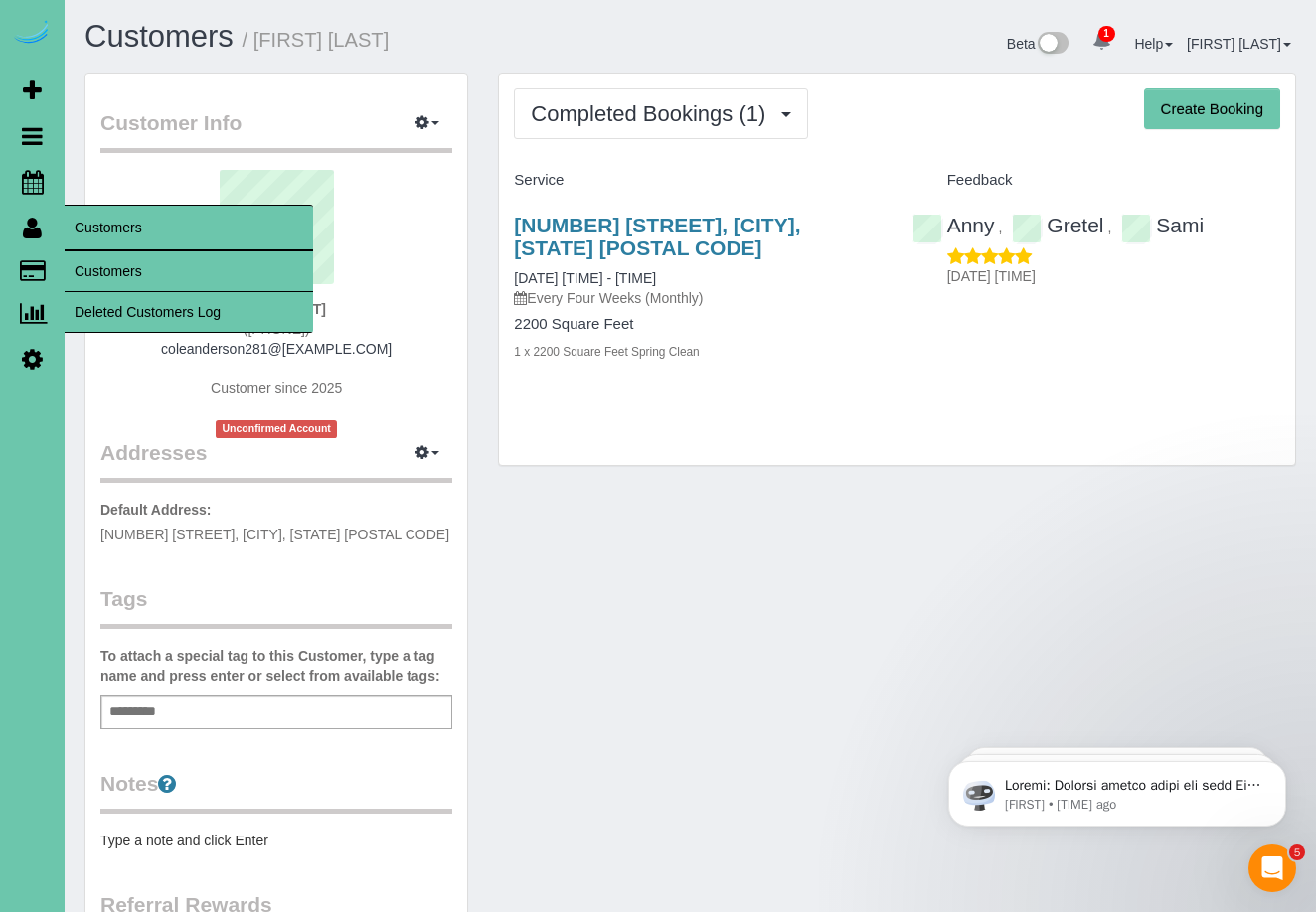 click on "Customers" at bounding box center (189, 271) 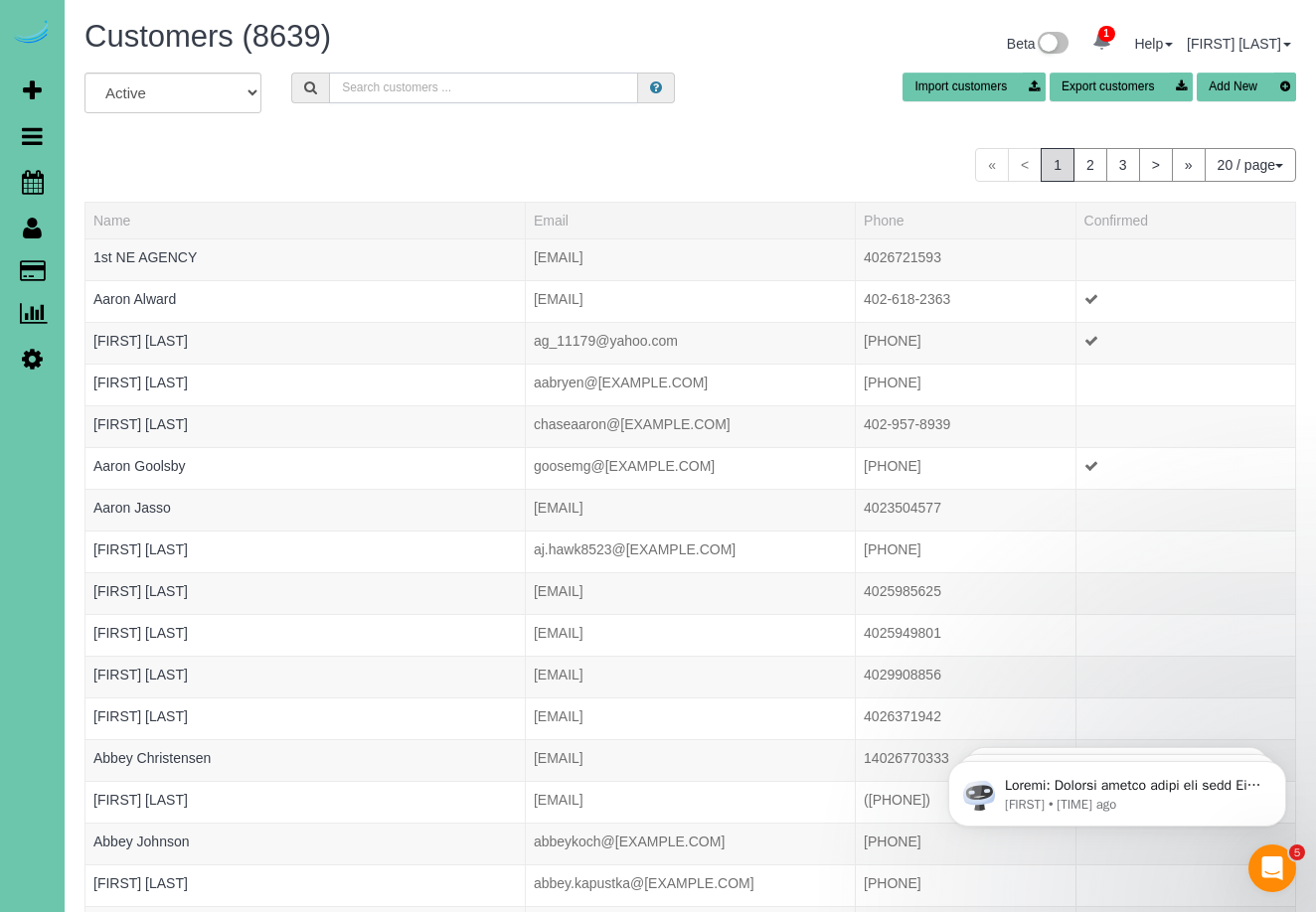 click at bounding box center [483, 87] 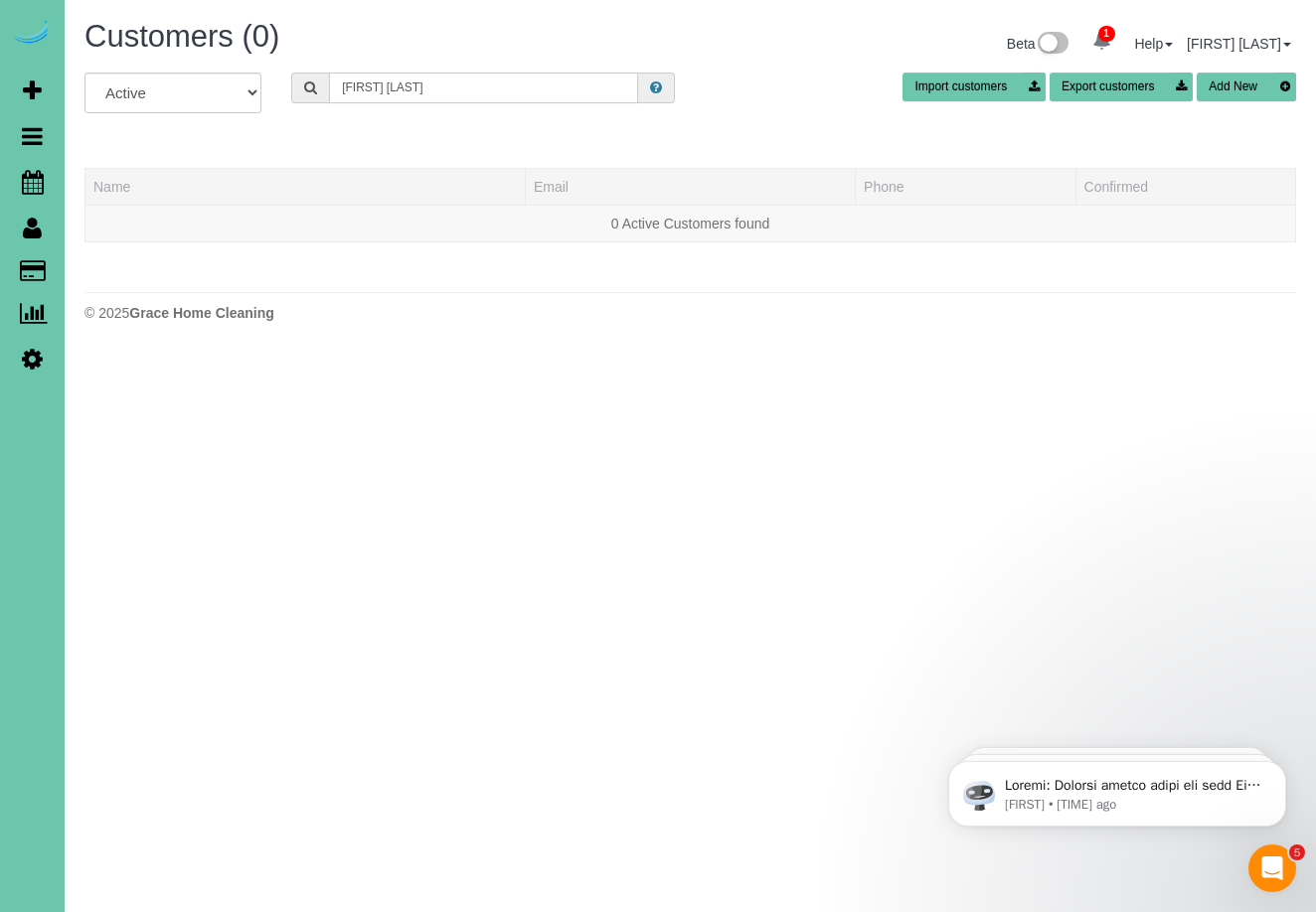 scroll, scrollTop: 0, scrollLeft: 0, axis: both 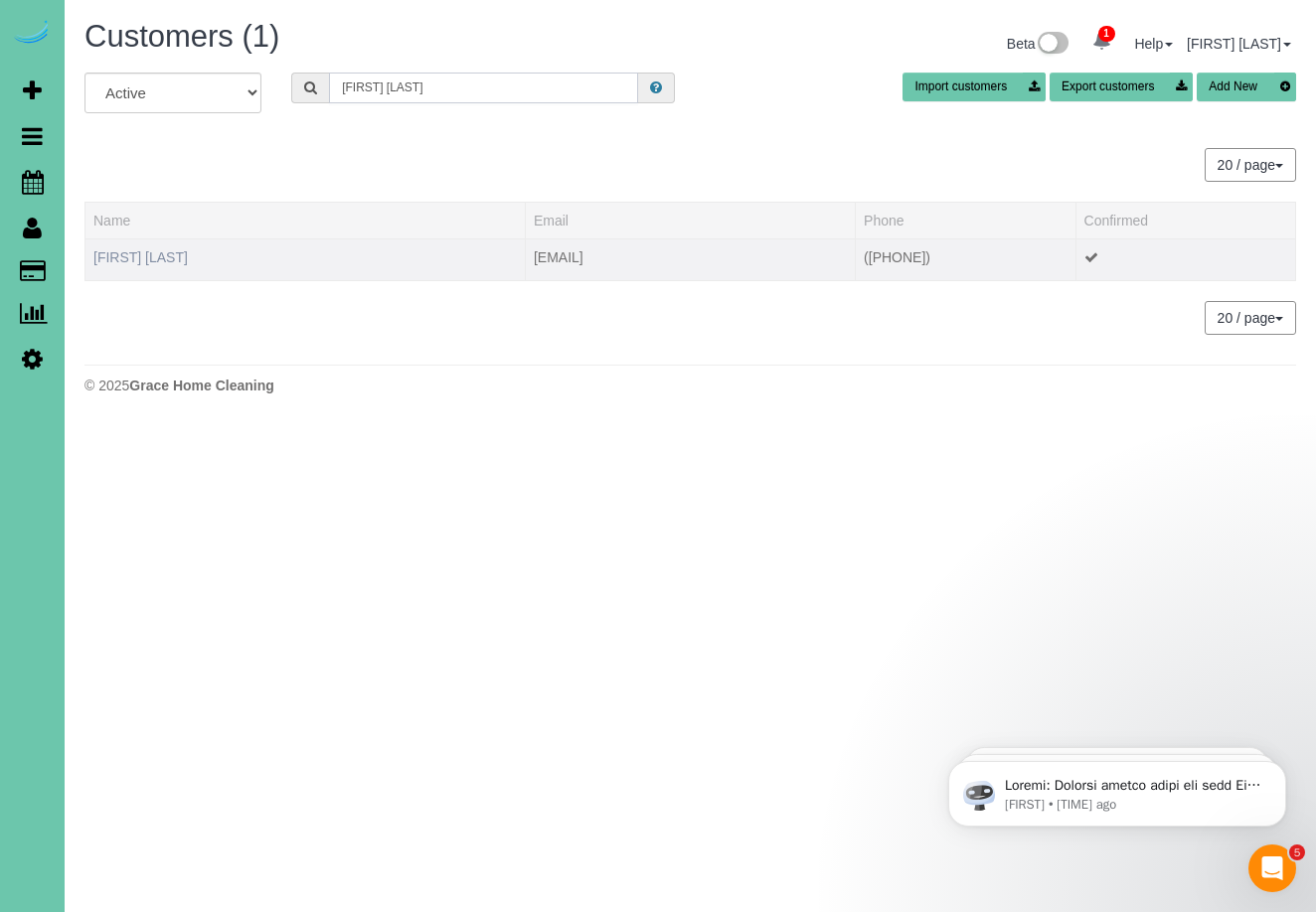 type on "[FIRST] [LAST]" 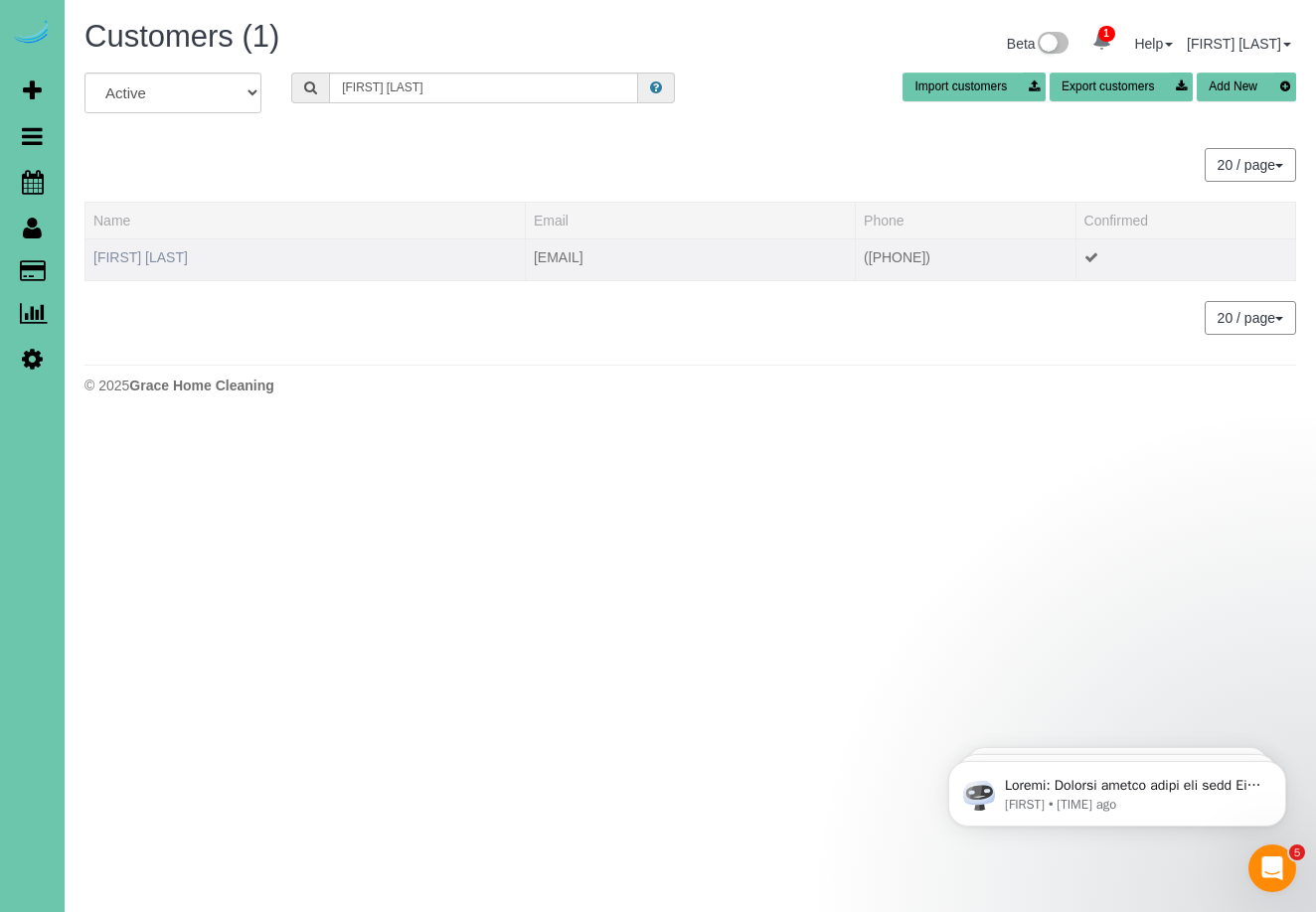 click on "[FIRST] [LAST]" at bounding box center (140, 257) 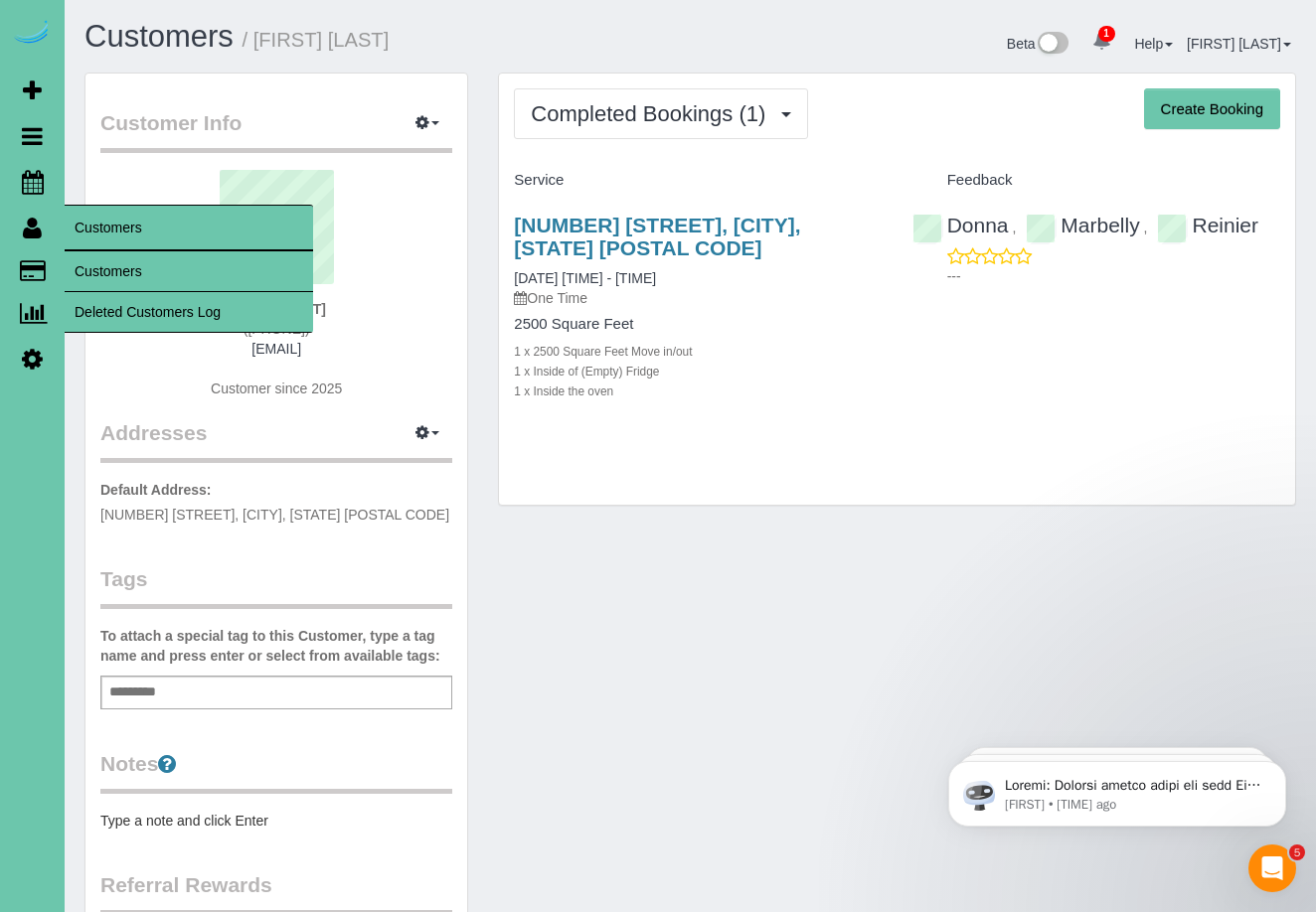 click on "Customers" at bounding box center (189, 271) 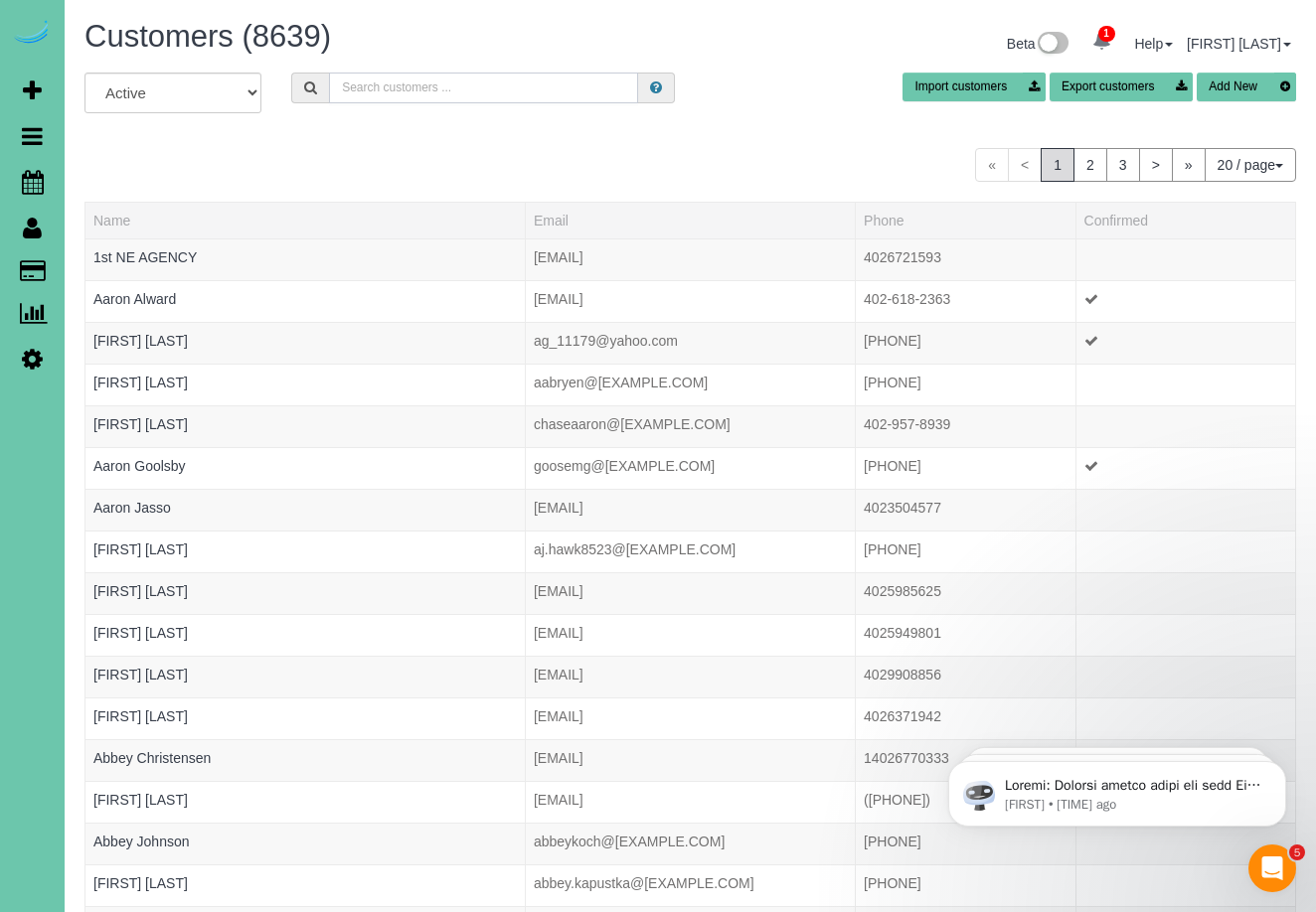 click at bounding box center [483, 87] 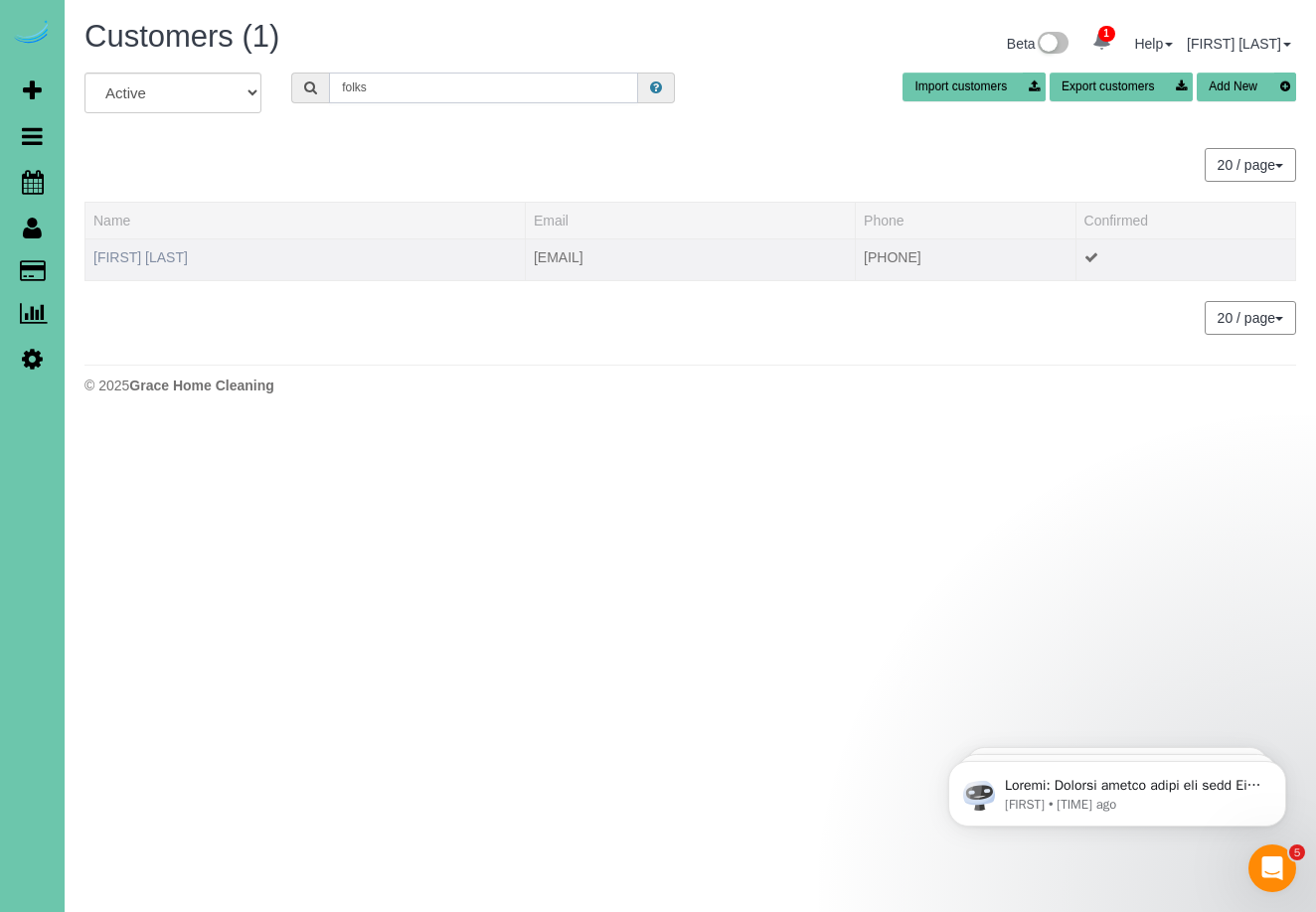 type on "folks" 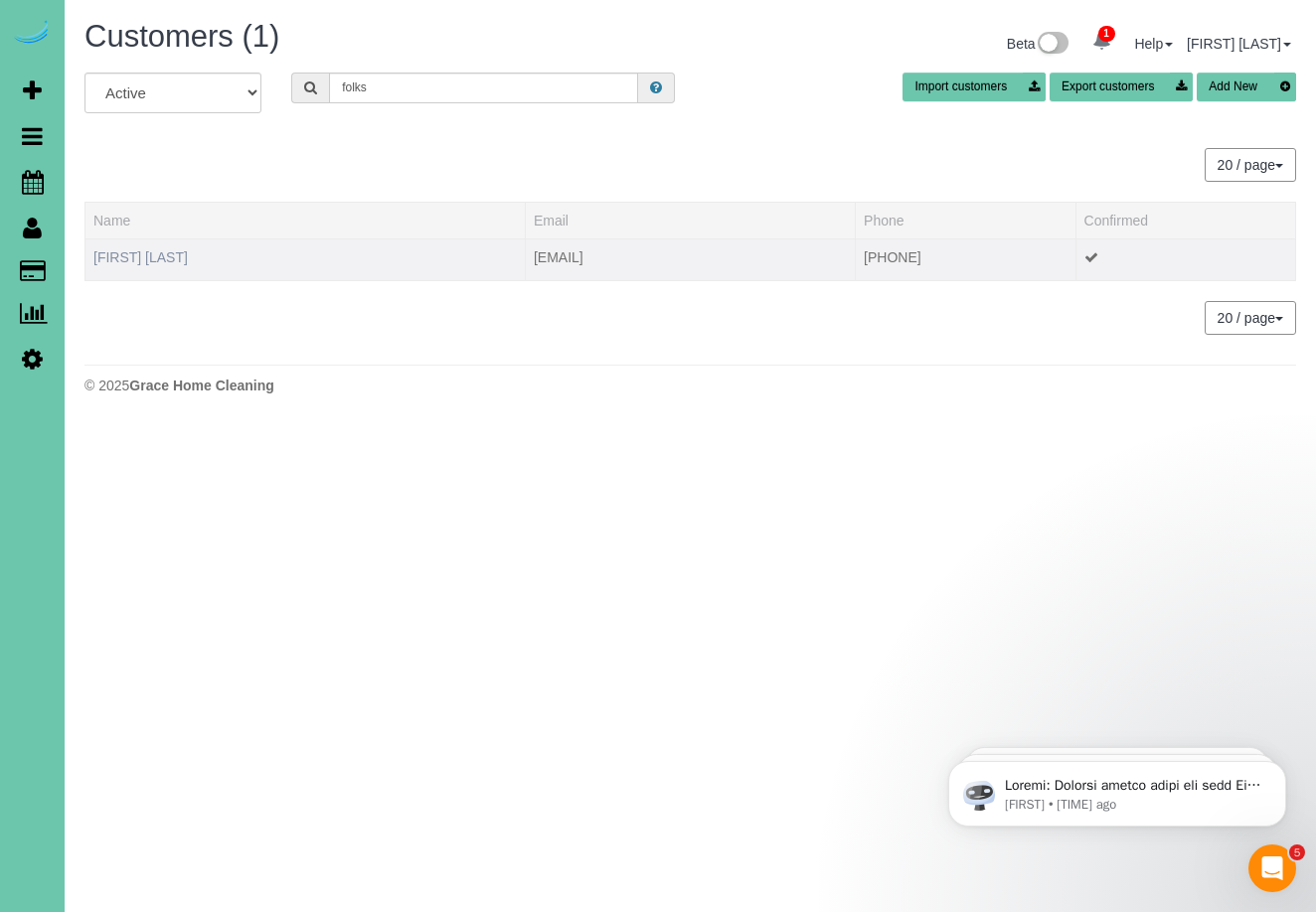 click on "[FIRST] [LAST]" at bounding box center (140, 257) 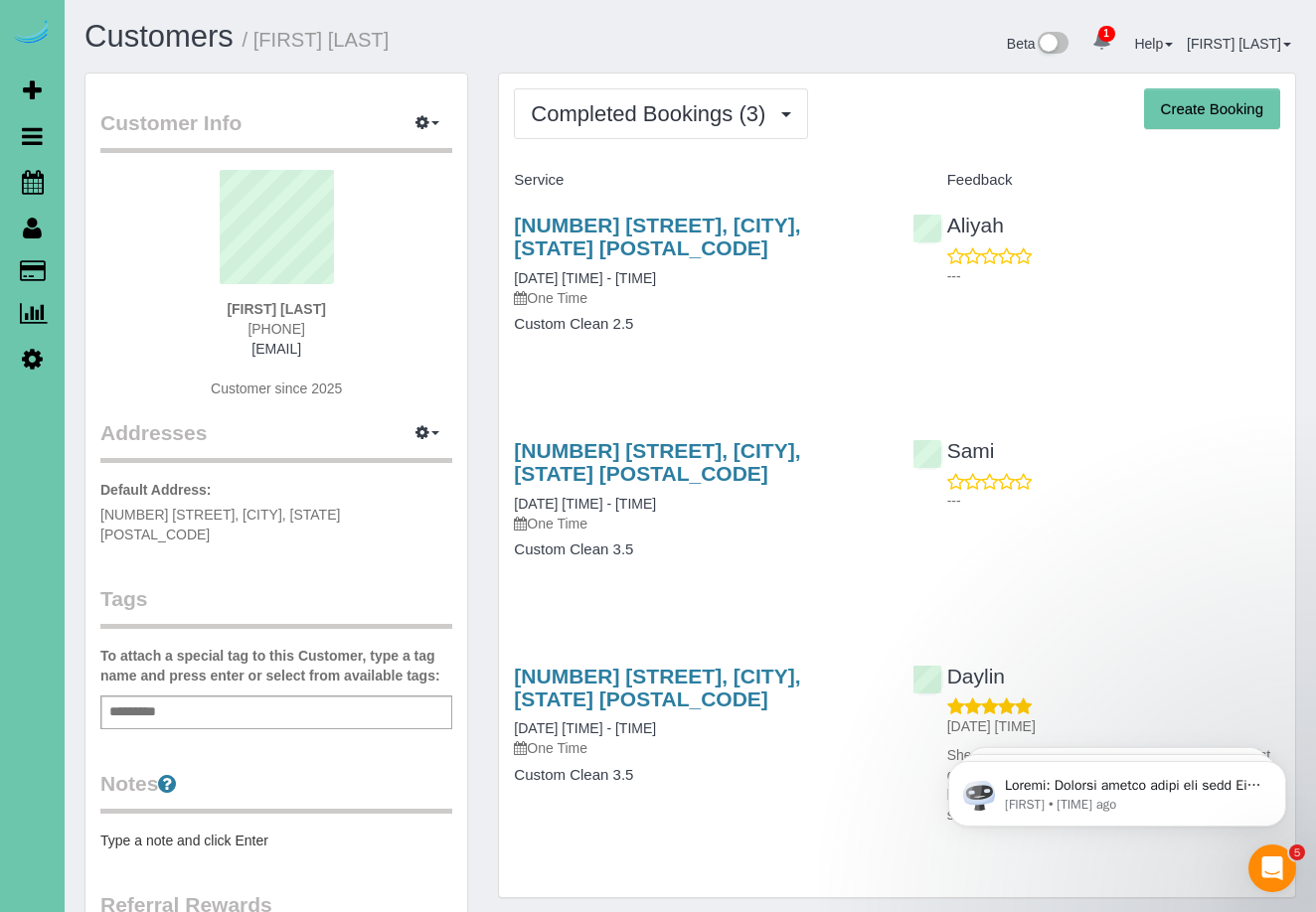 scroll, scrollTop: 0, scrollLeft: 0, axis: both 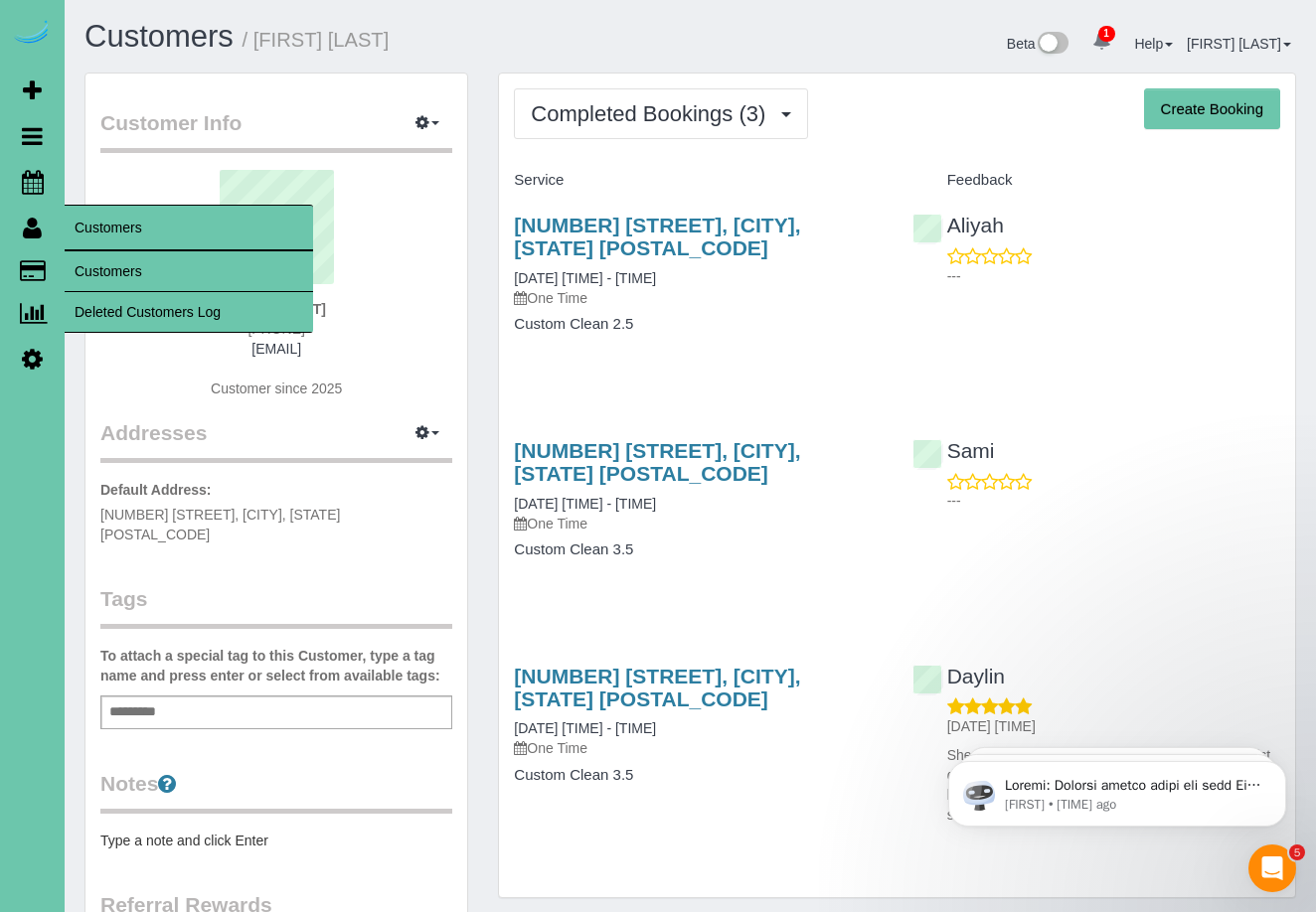 click on "Customers" at bounding box center [189, 271] 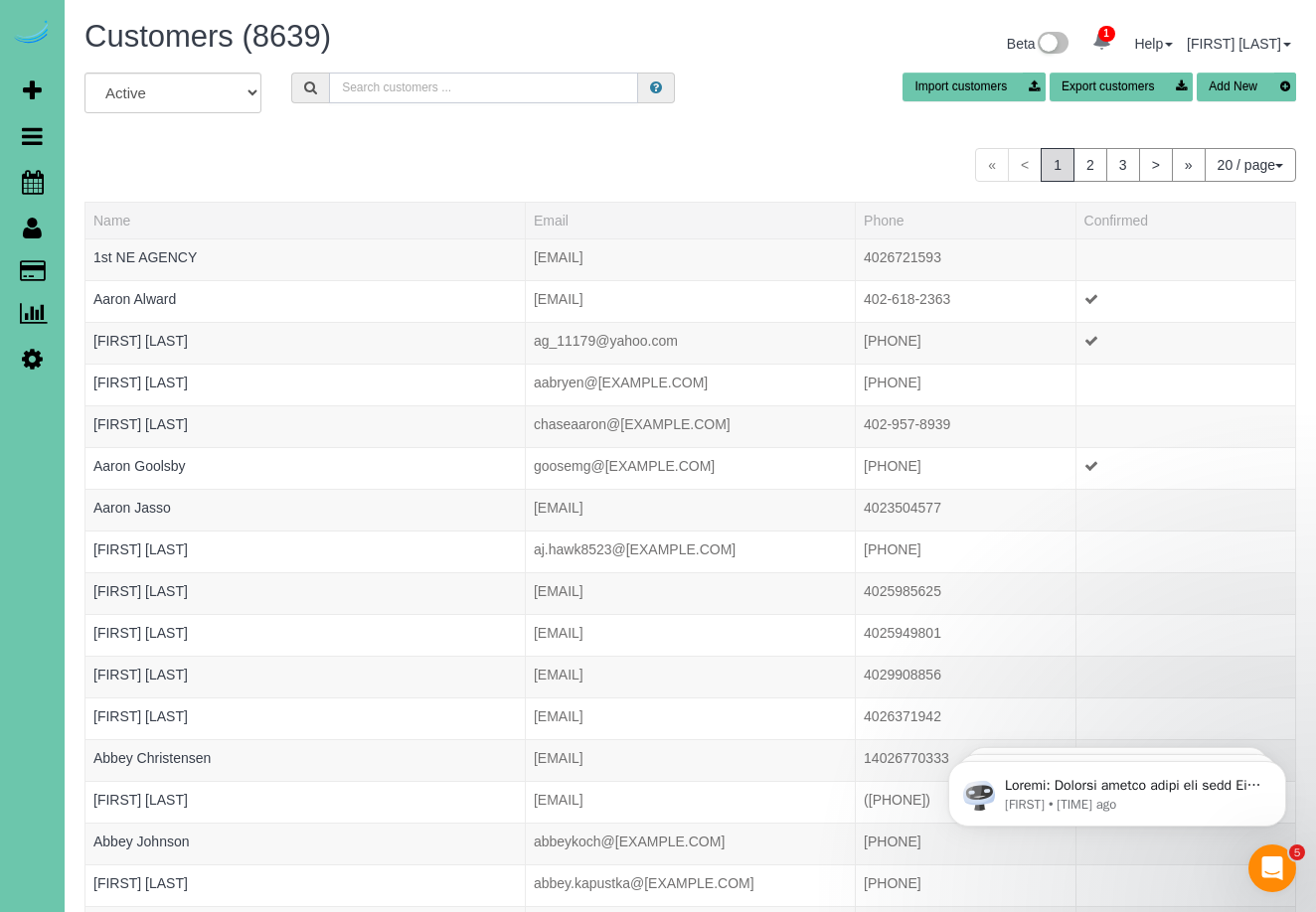 click at bounding box center [483, 87] 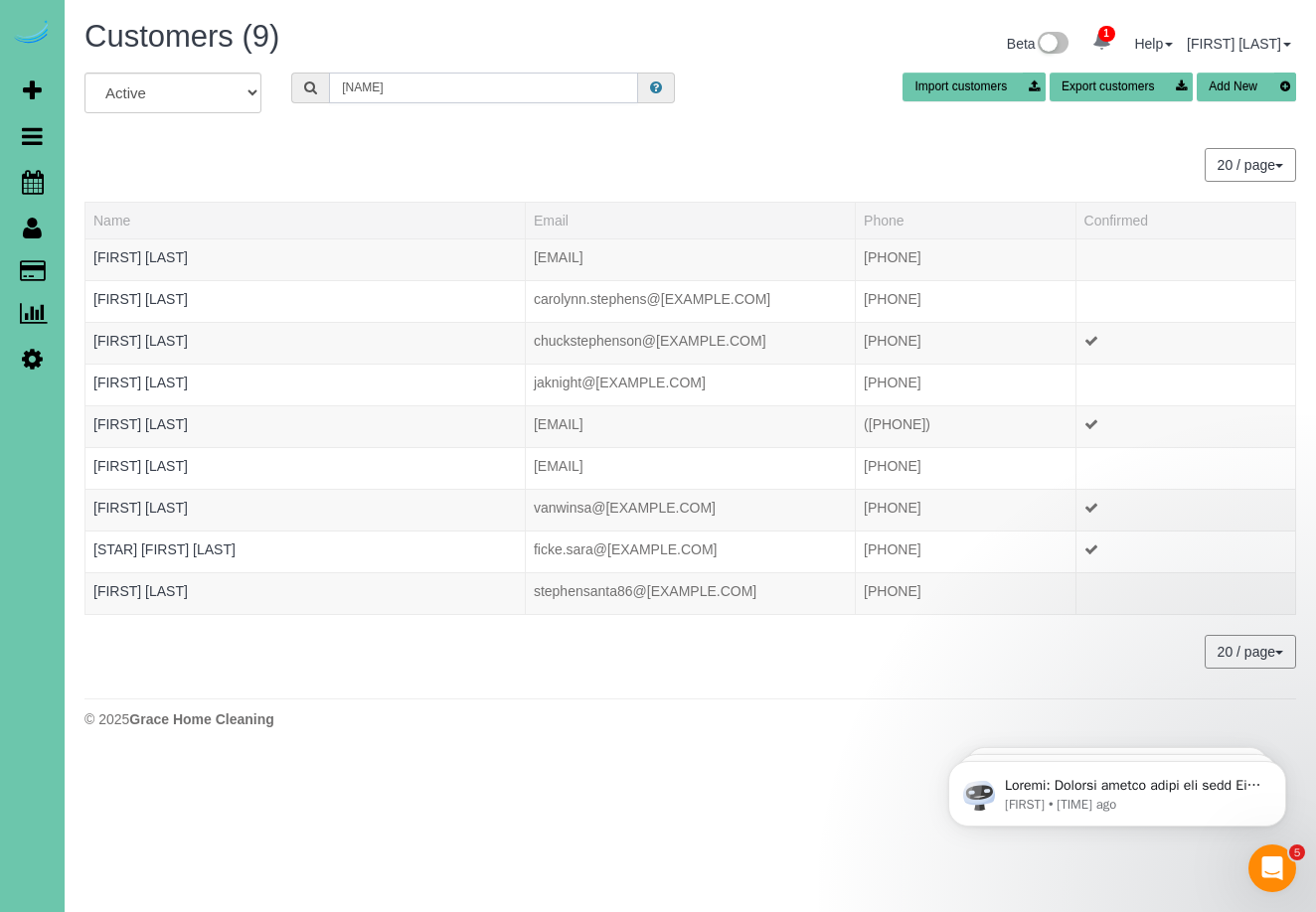 scroll, scrollTop: 0, scrollLeft: 0, axis: both 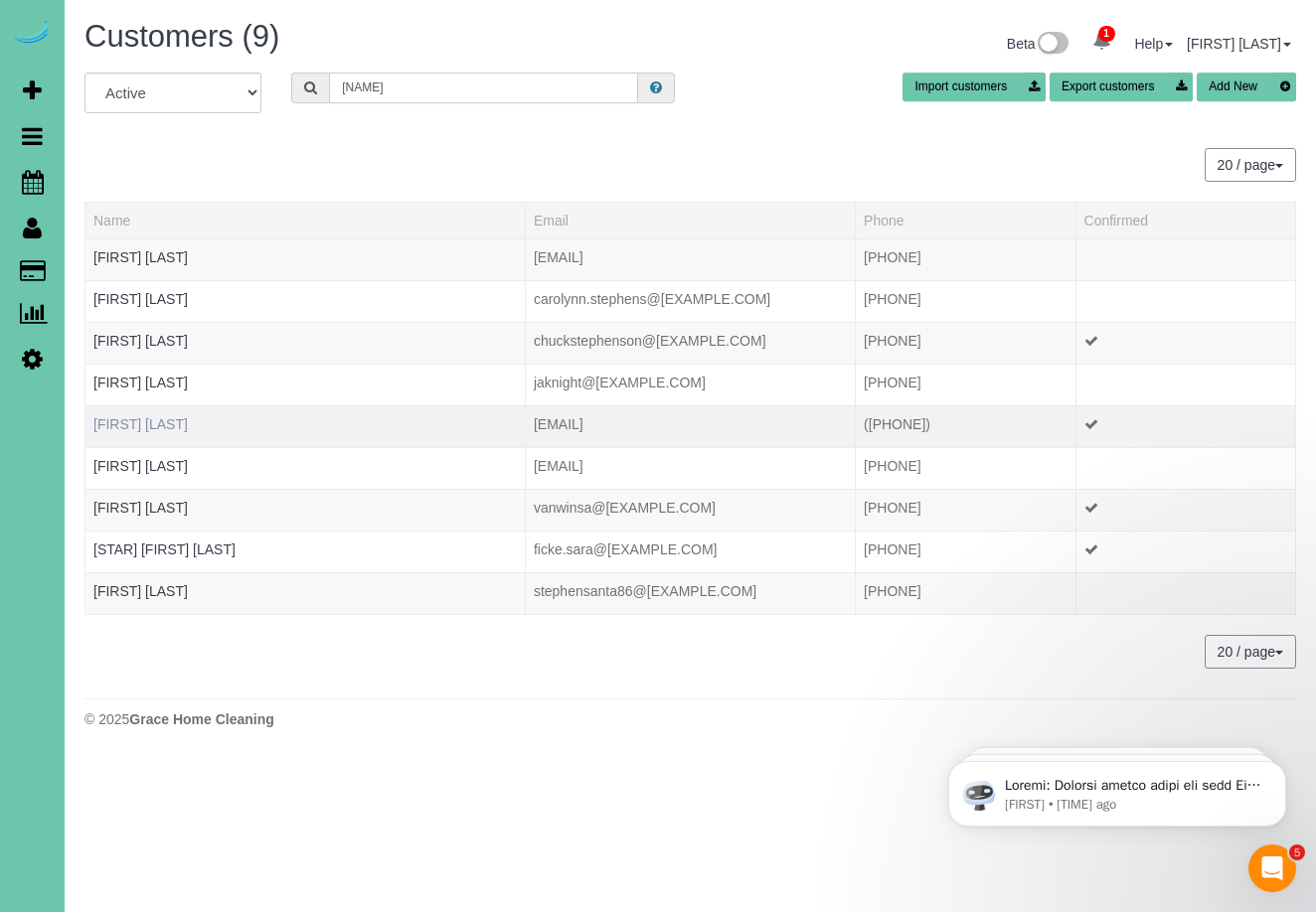 type on "[NAME]" 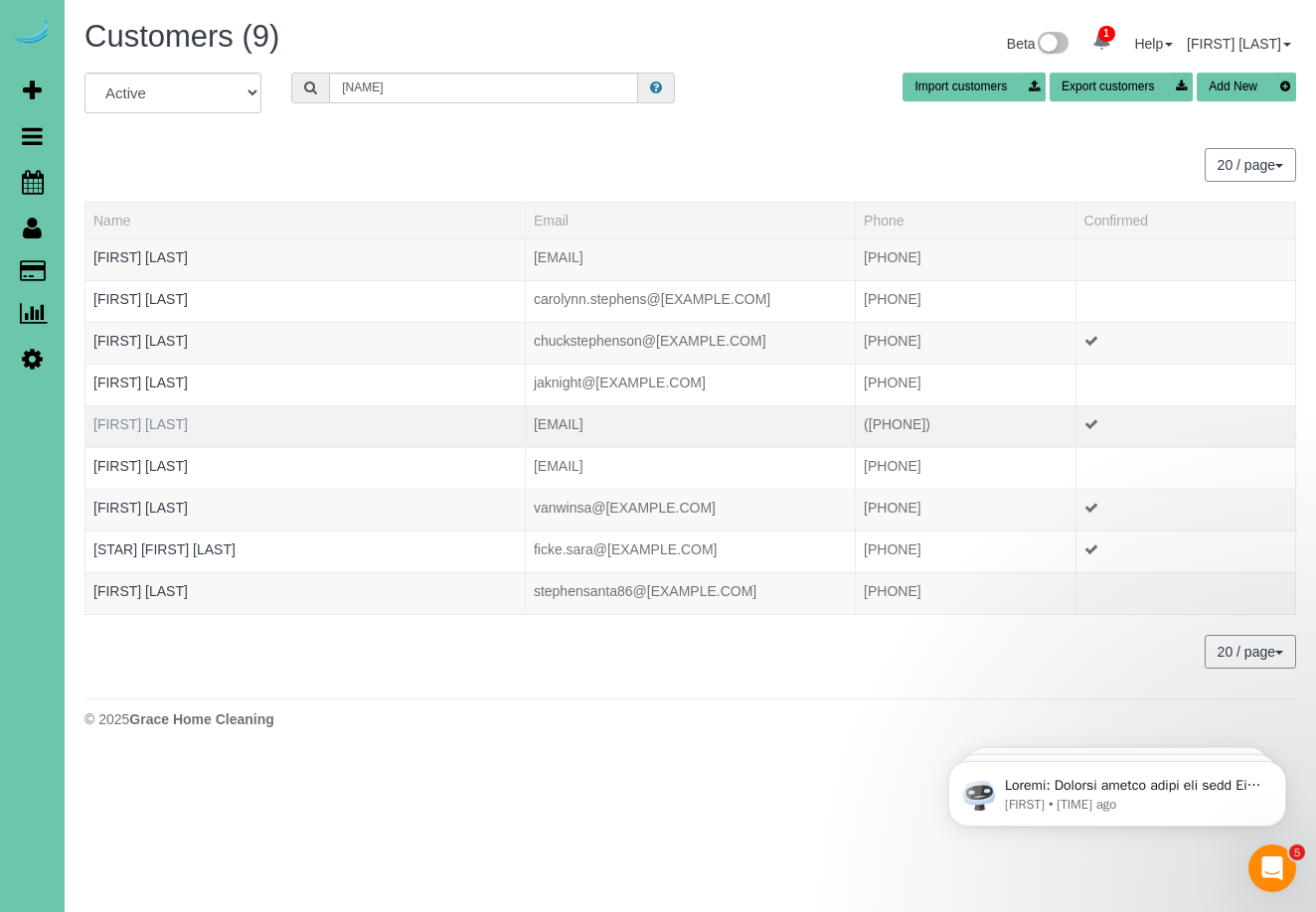 click on "[FIRST] [LAST]" at bounding box center [140, 424] 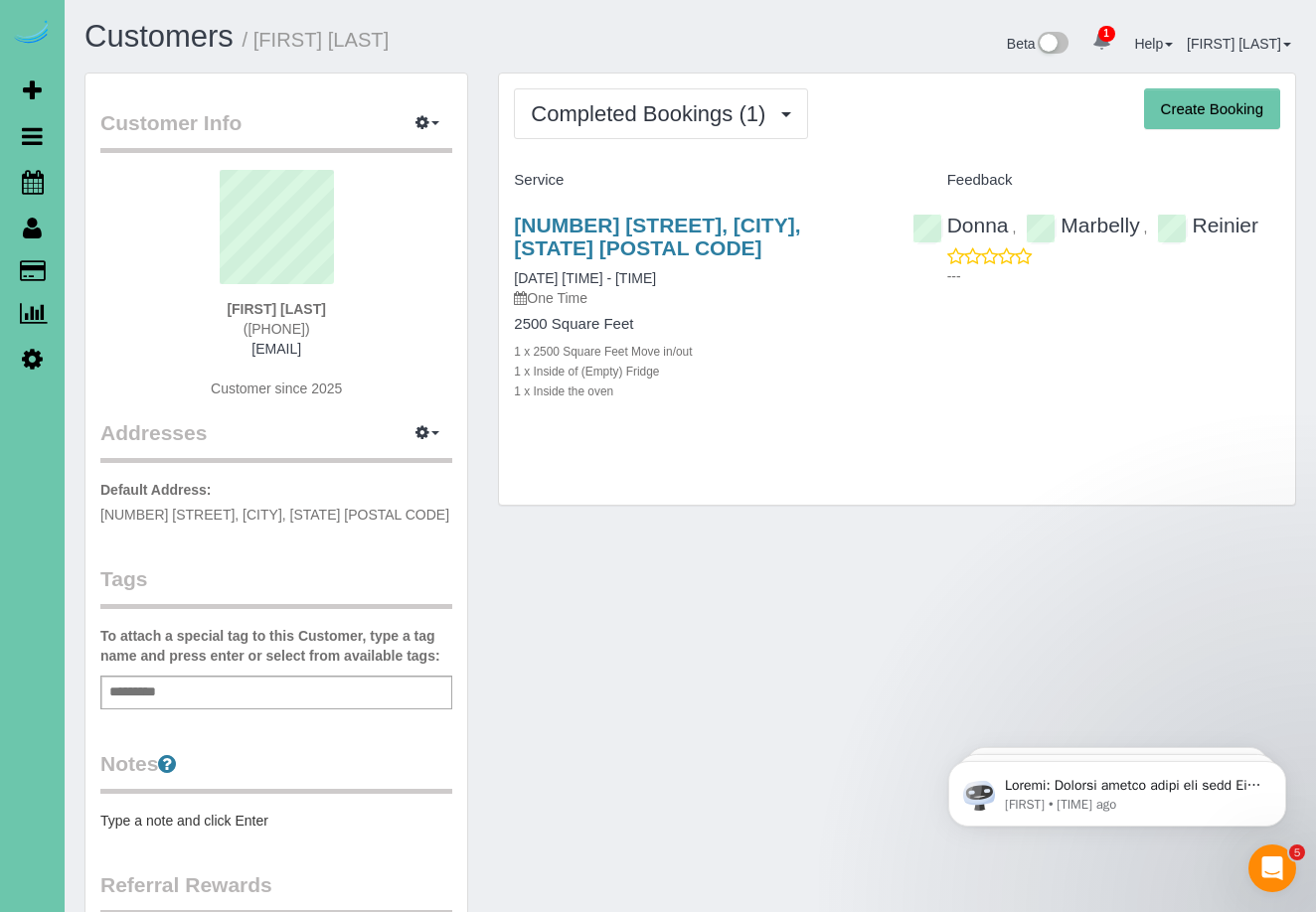 scroll, scrollTop: 0, scrollLeft: 0, axis: both 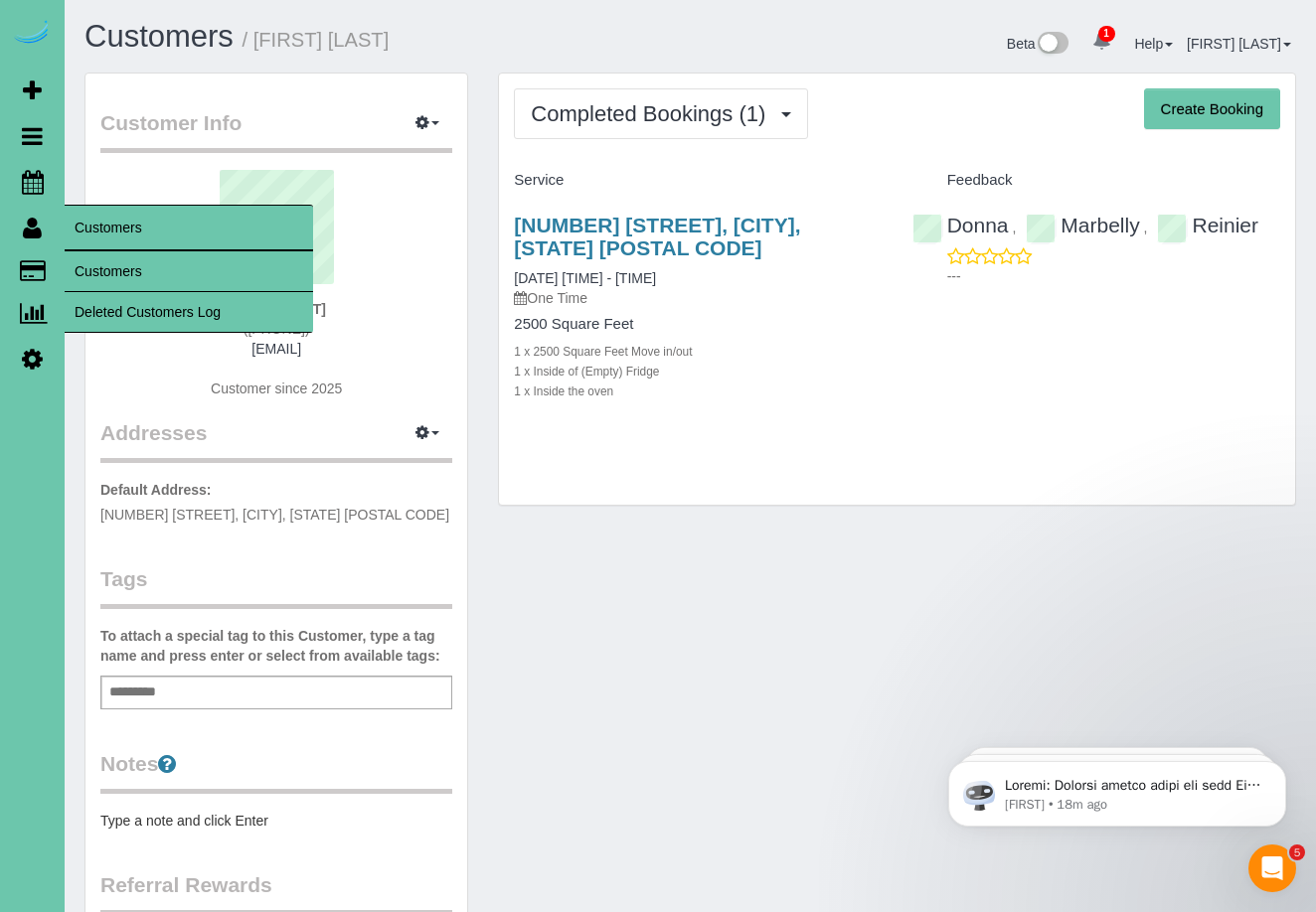 click on "Customers" at bounding box center (189, 271) 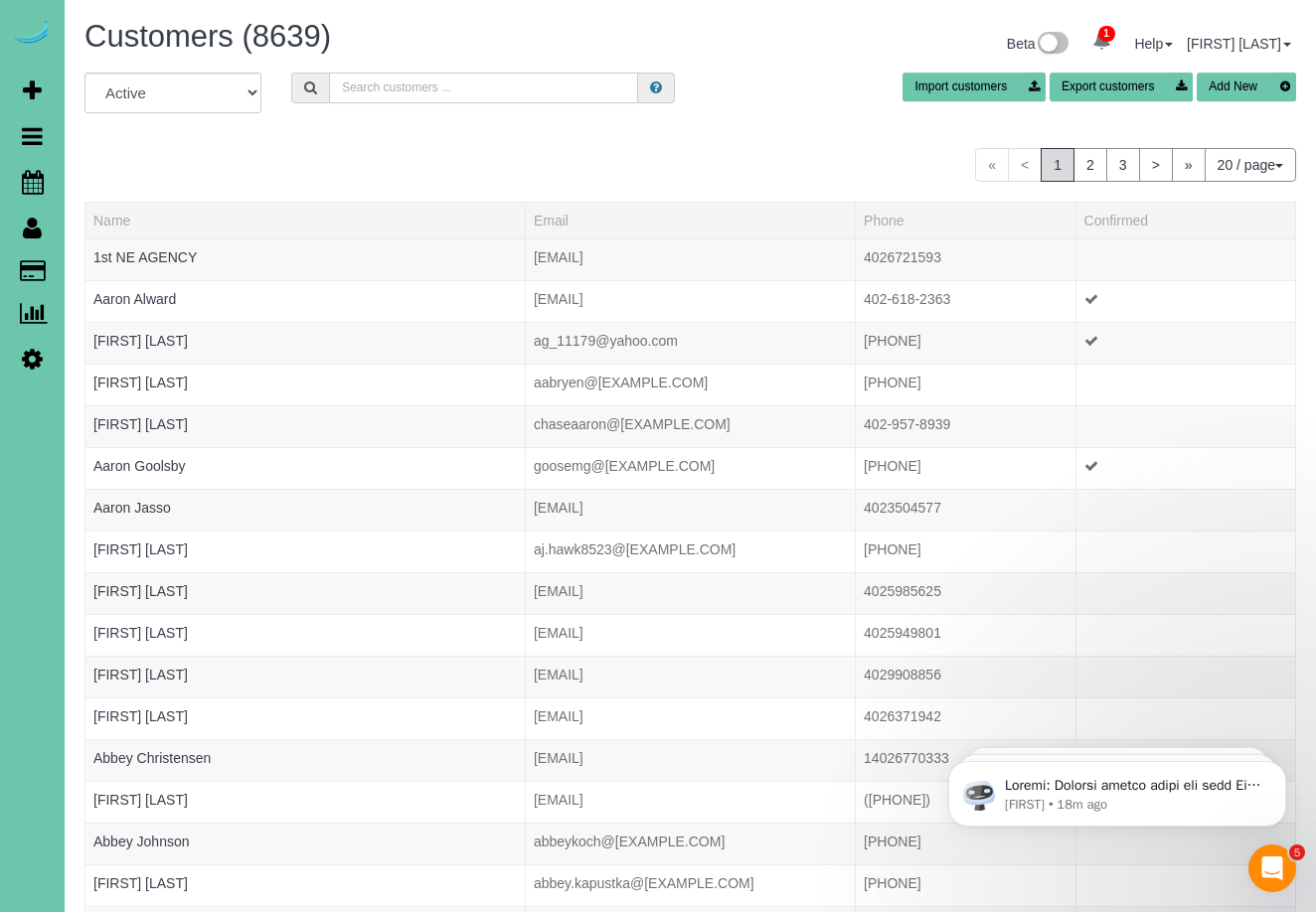click at bounding box center [483, 87] 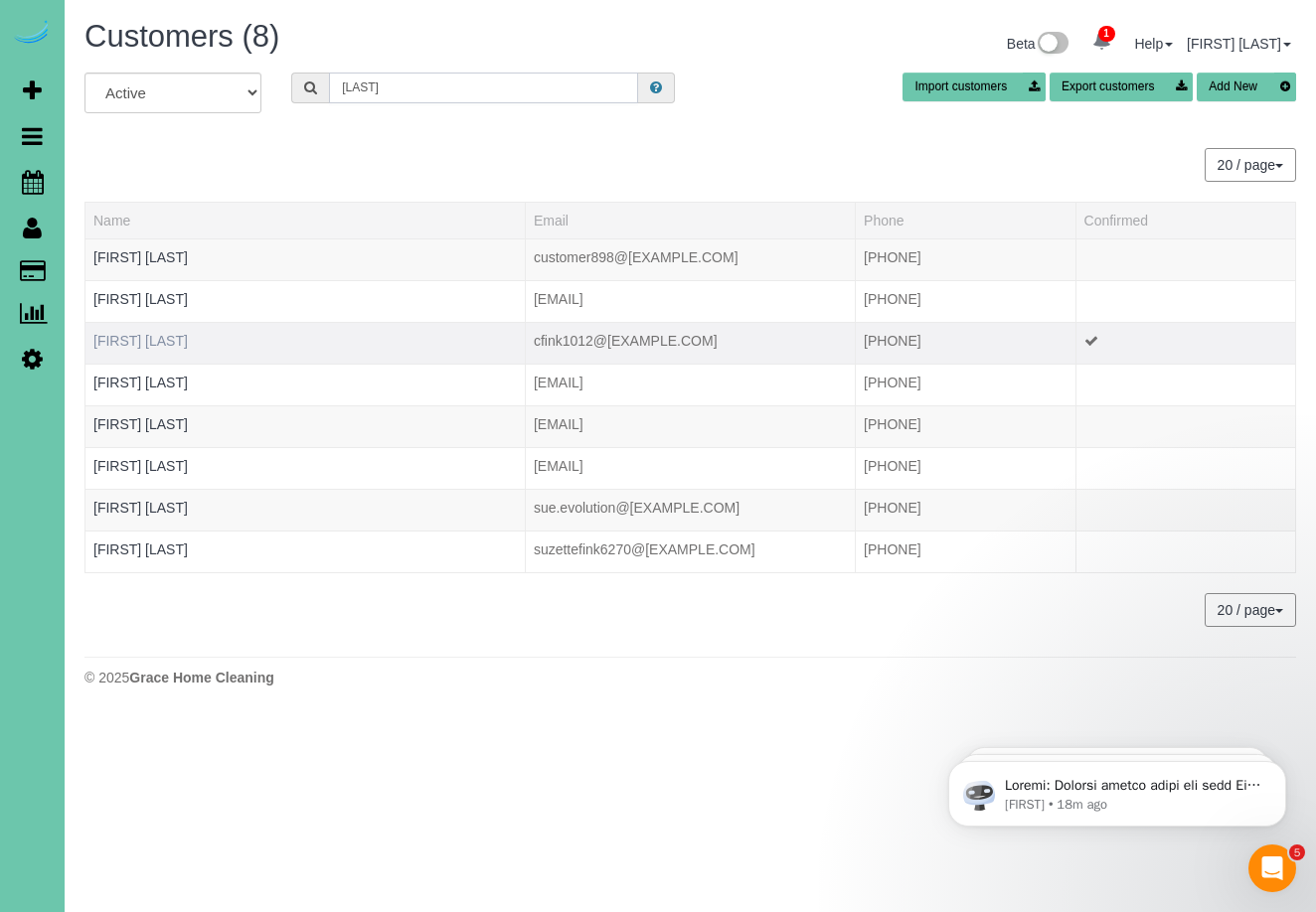type on "[LAST]" 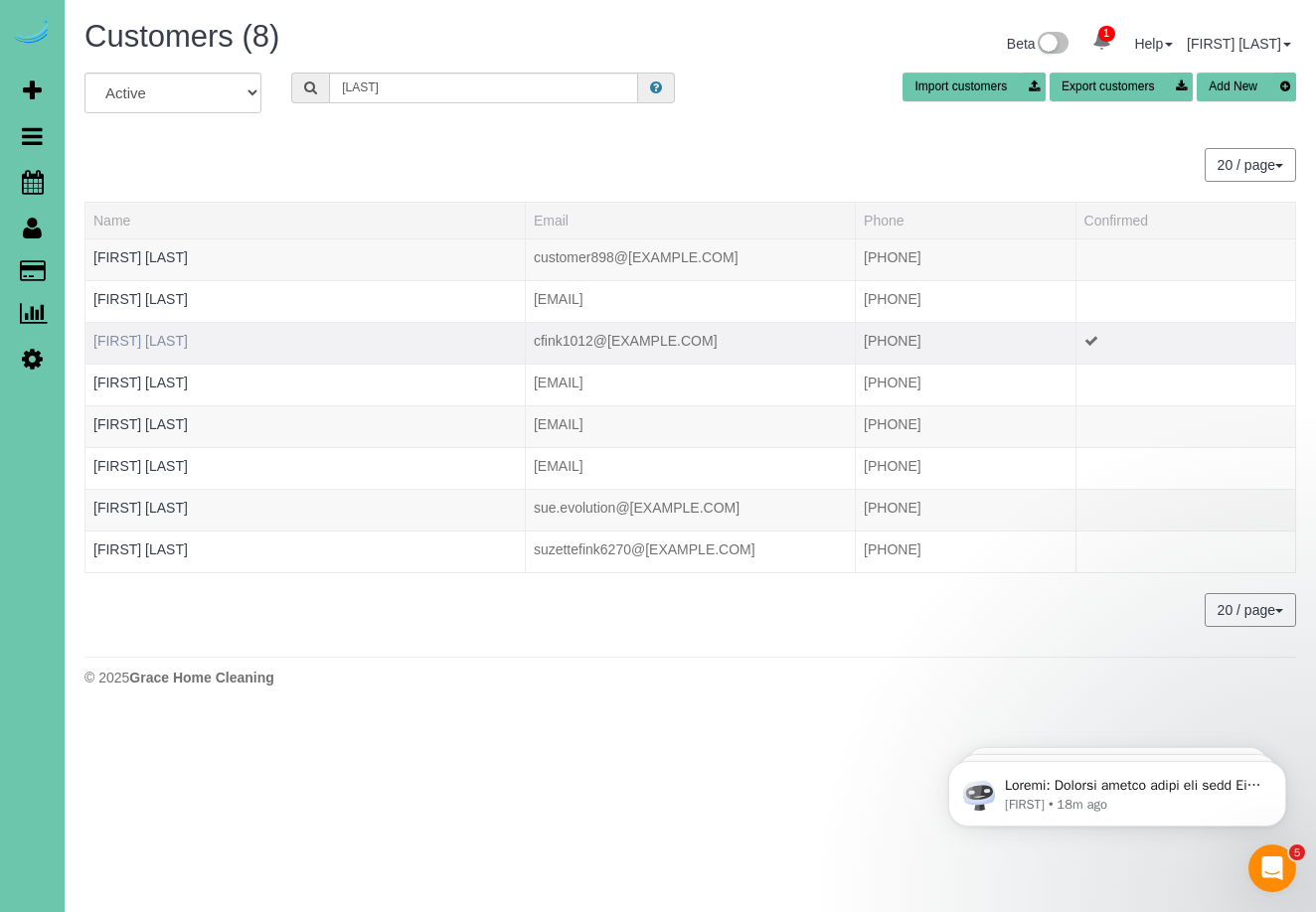 click on "[FIRST] [LAST]" at bounding box center [140, 341] 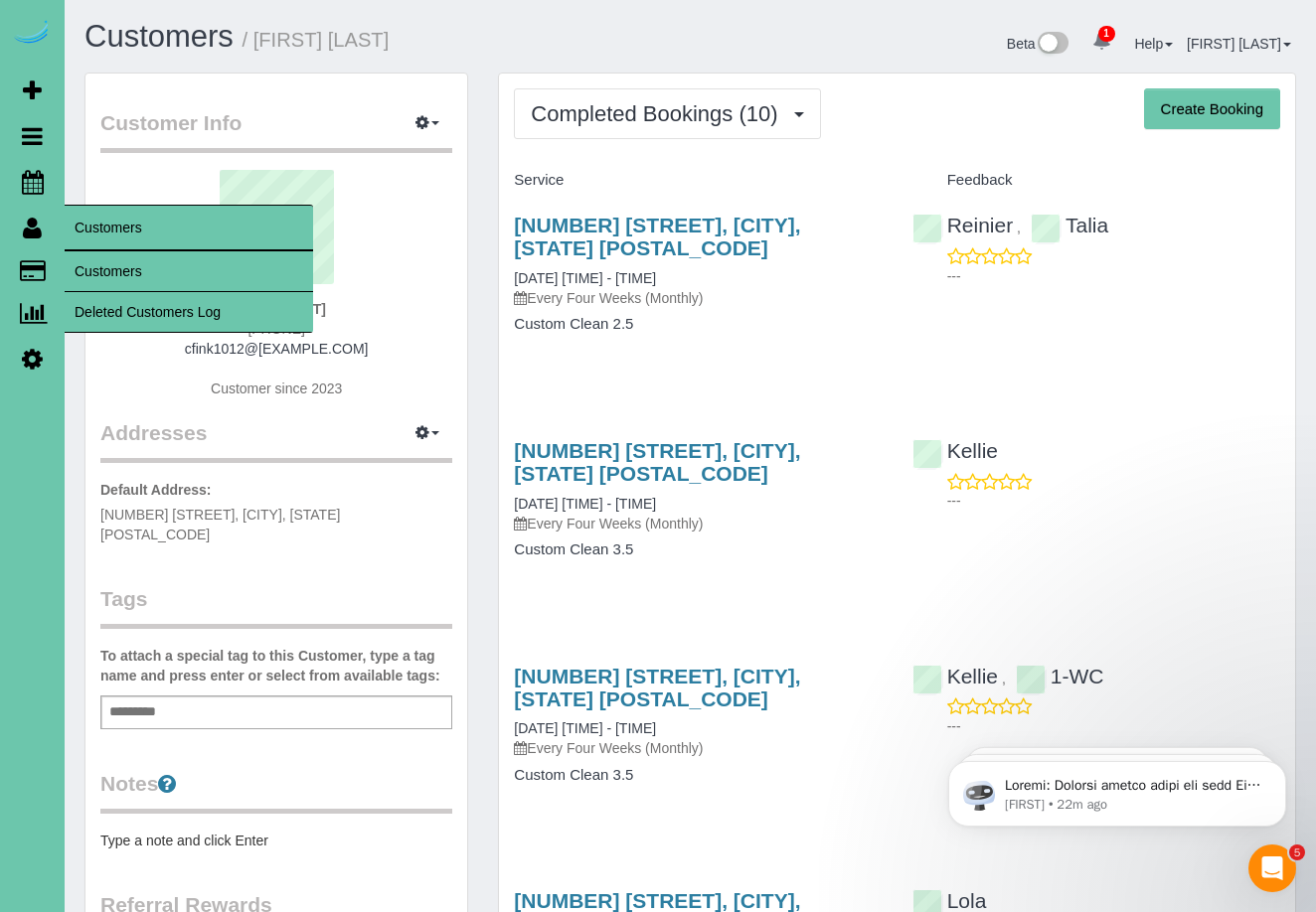 click on "Customers" at bounding box center (189, 271) 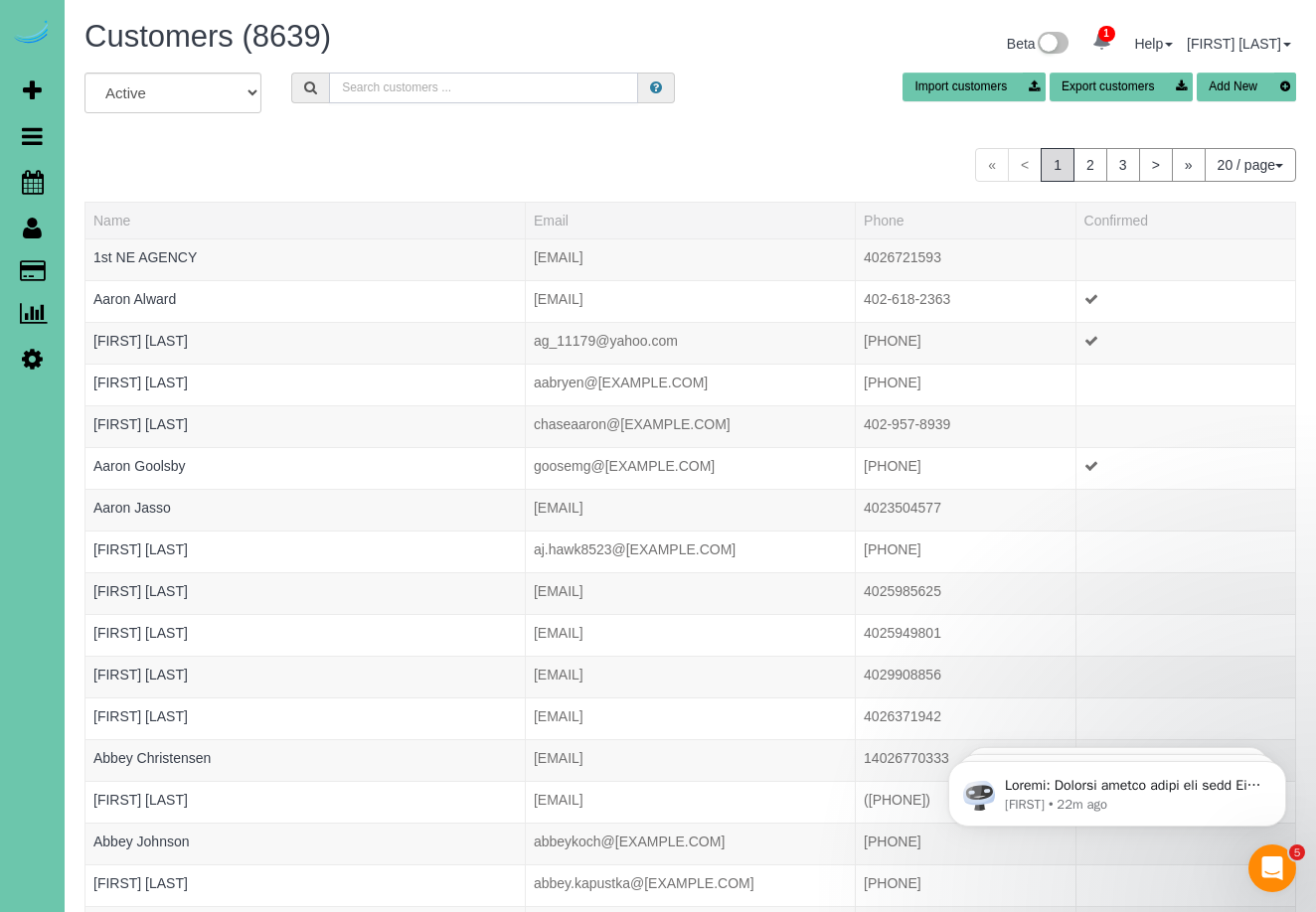 click at bounding box center (483, 87) 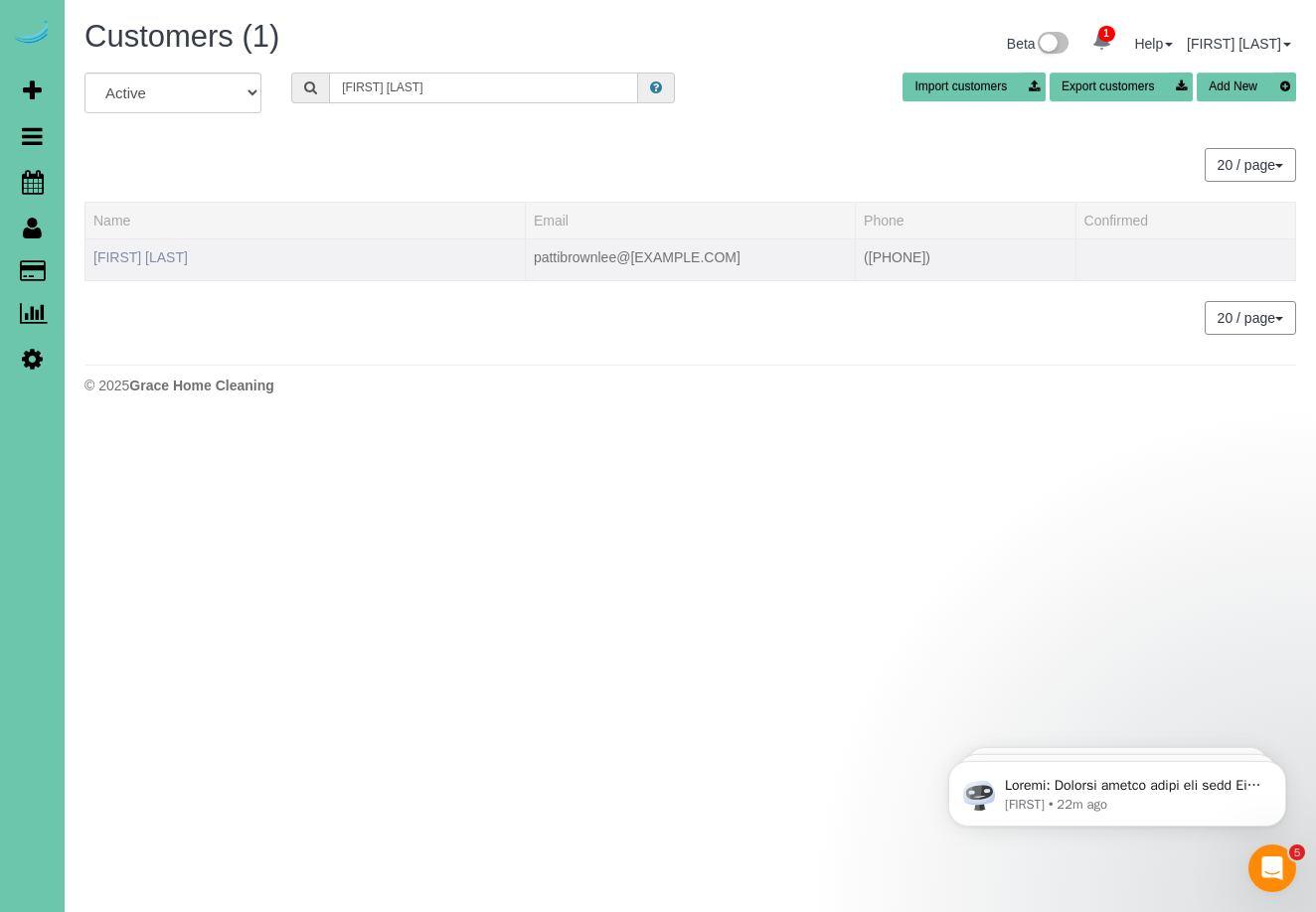 type on "[FIRST] [LAST]" 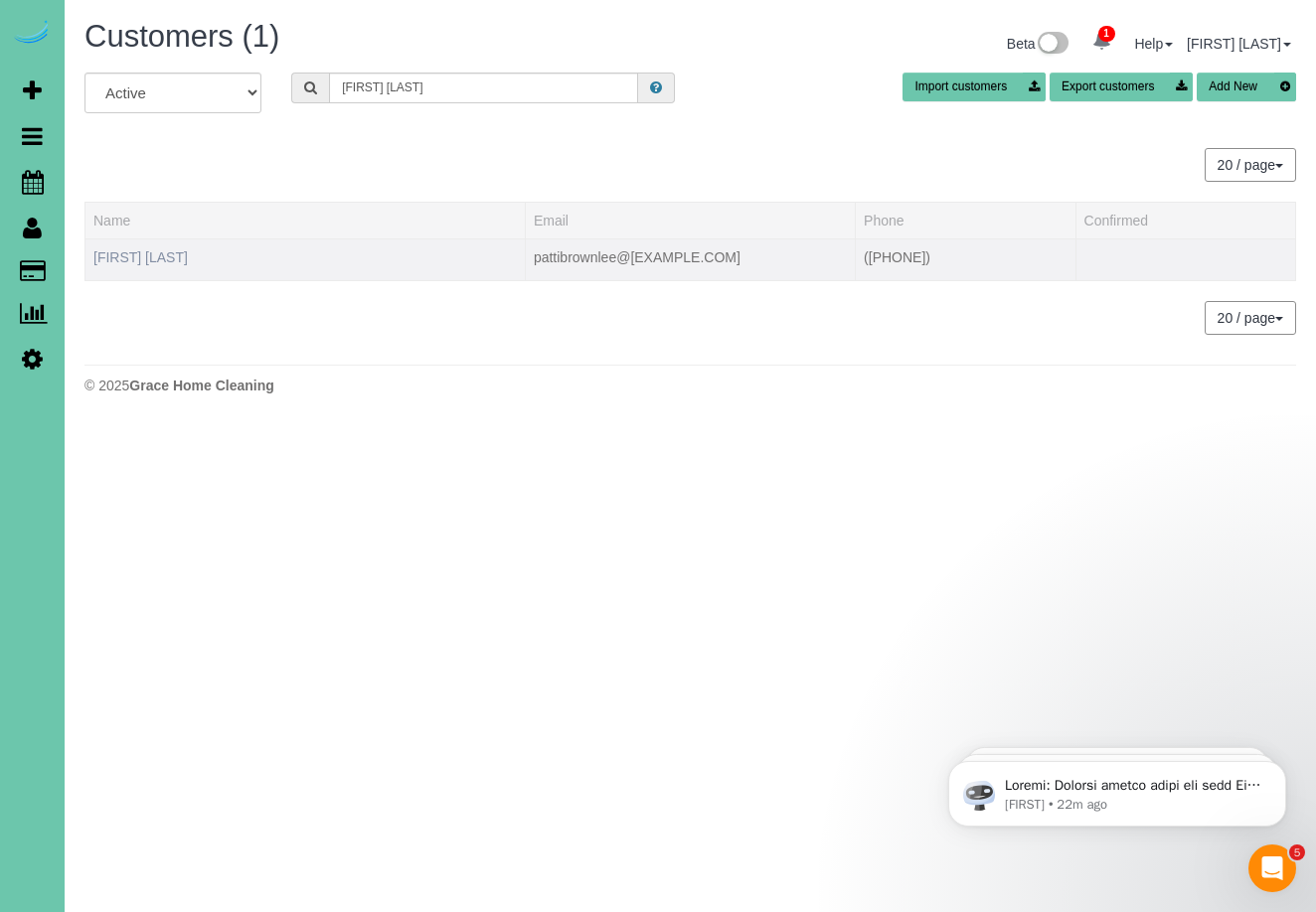 click on "[FIRST] [LAST]" at bounding box center [140, 257] 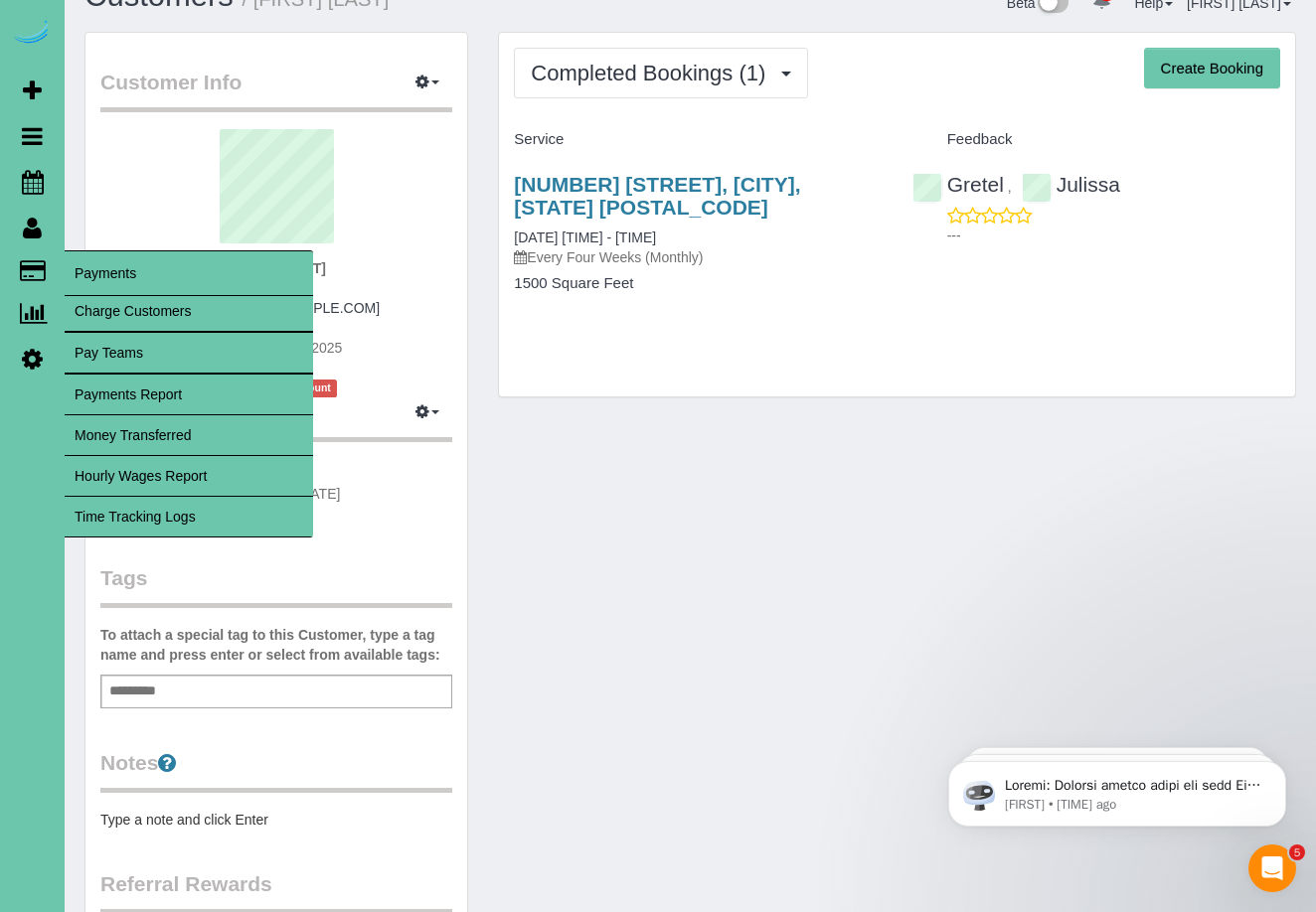 scroll, scrollTop: 52, scrollLeft: 0, axis: vertical 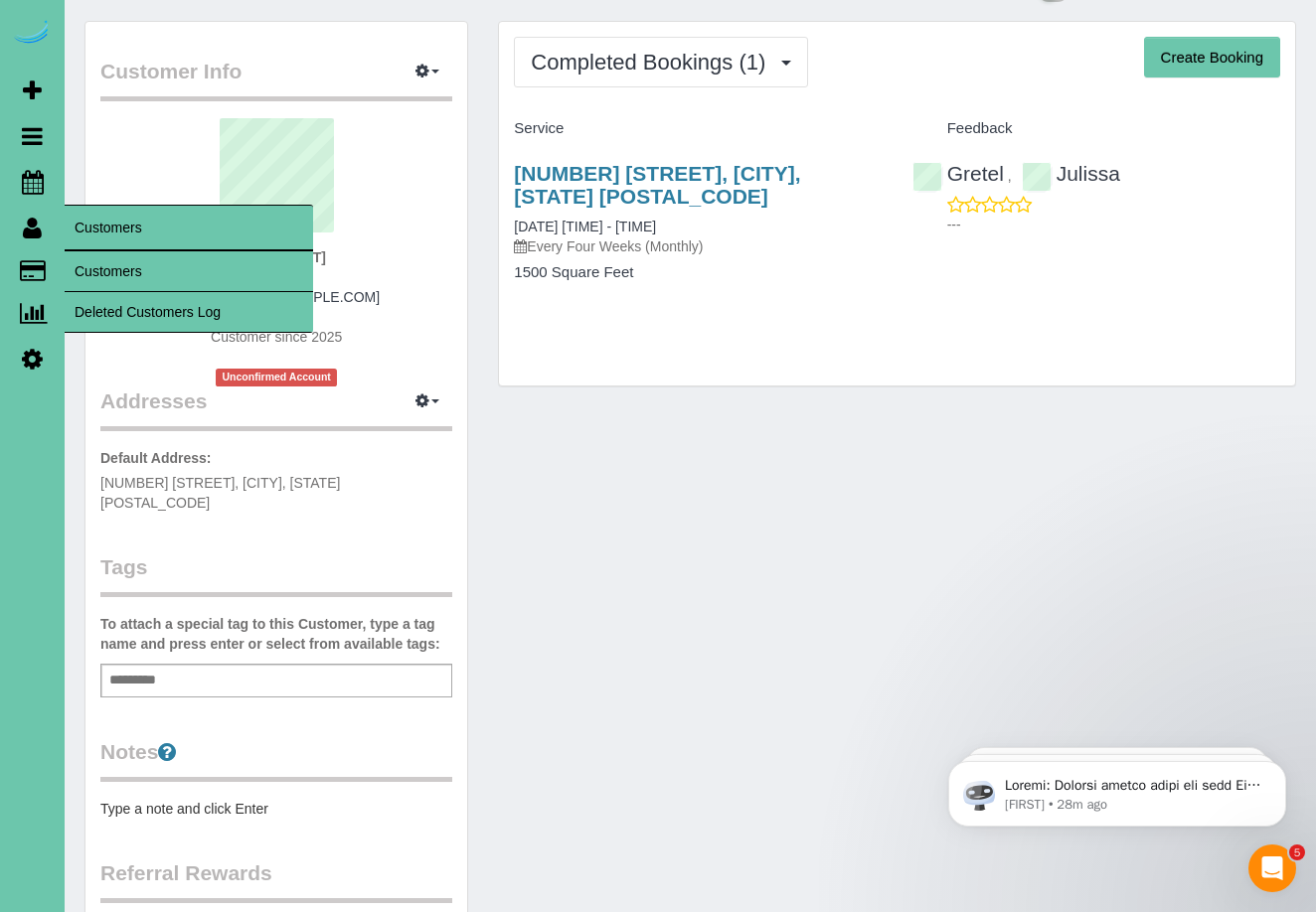 click on "Customers" at bounding box center (189, 271) 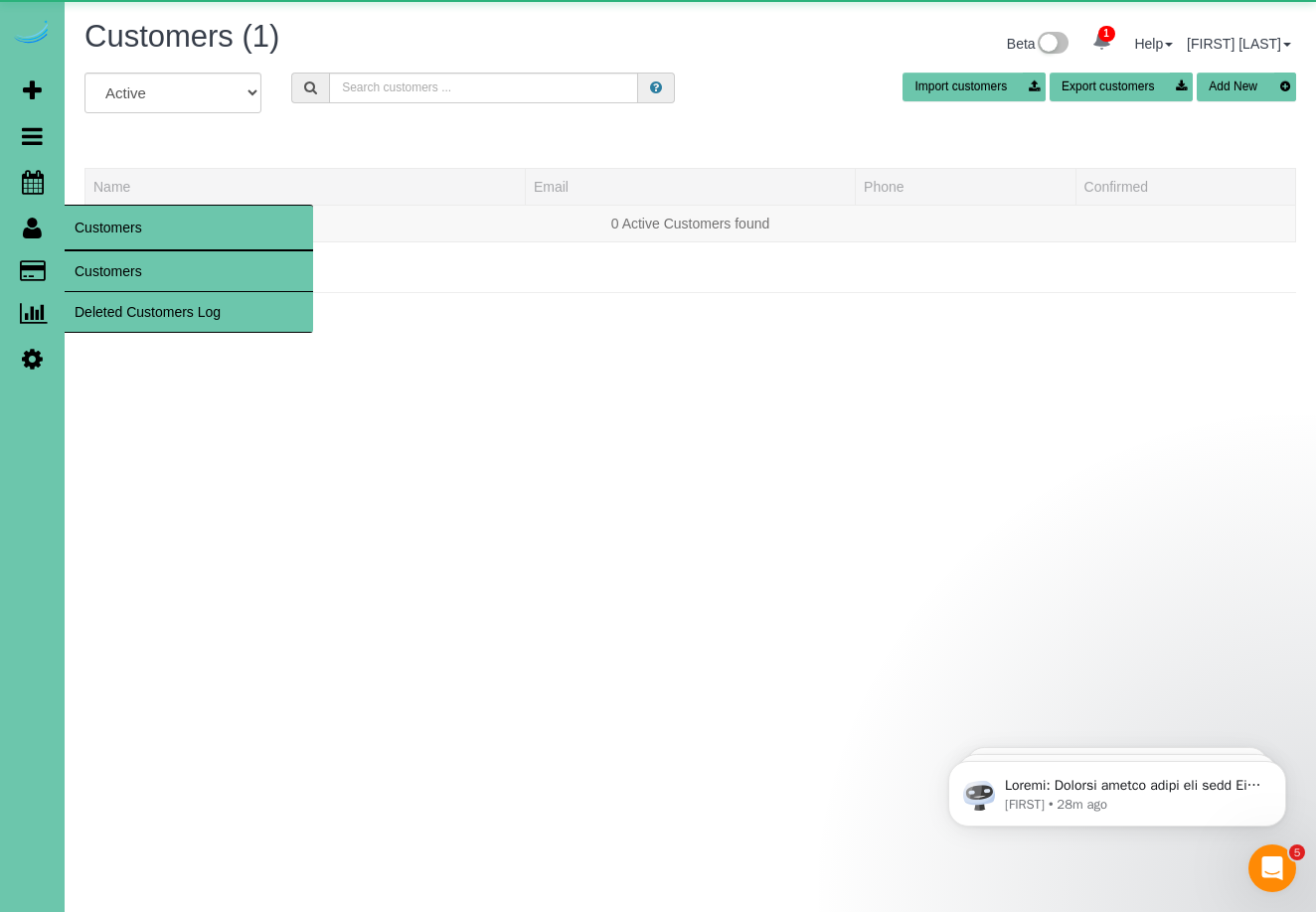 scroll, scrollTop: 0, scrollLeft: 0, axis: both 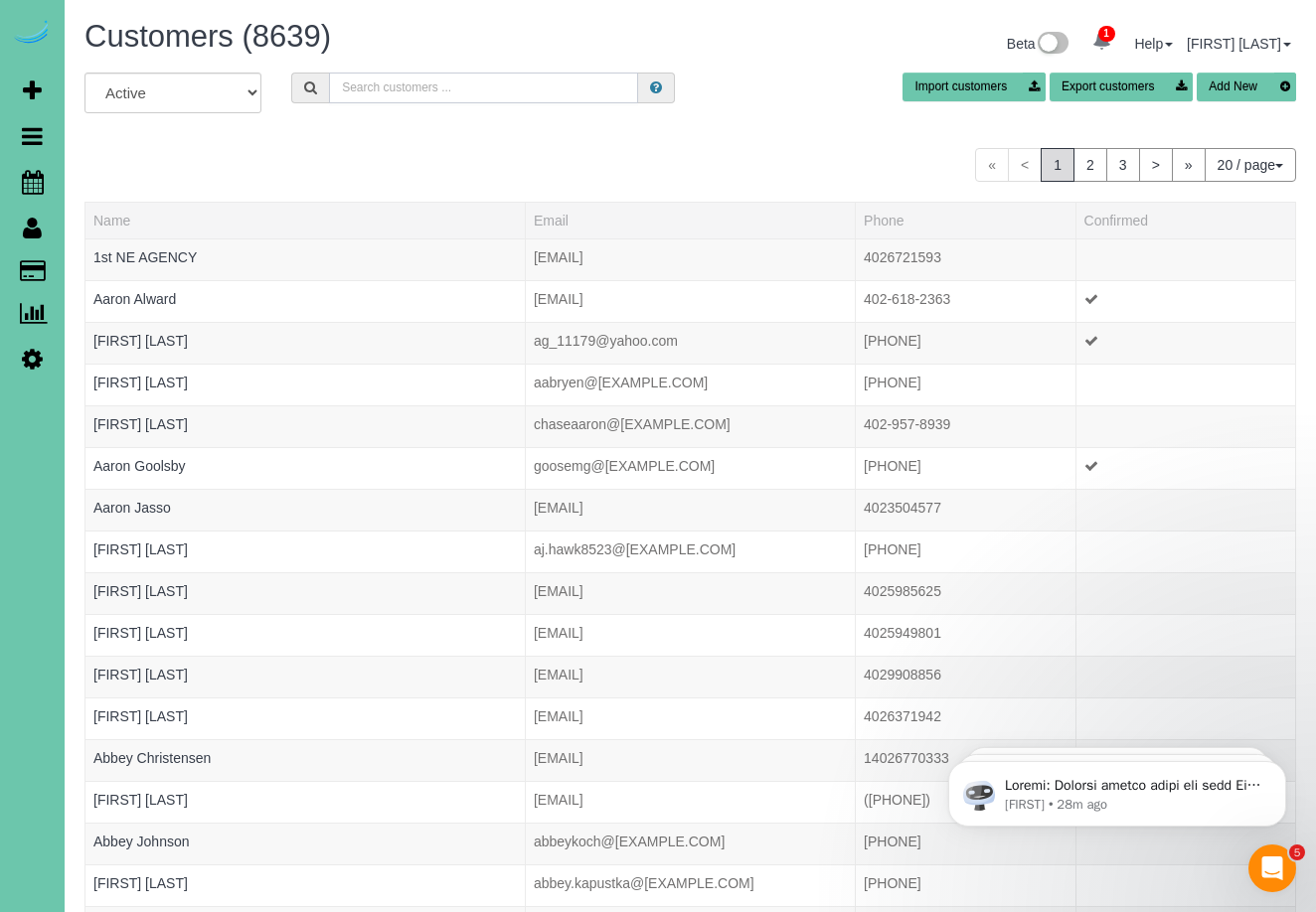 click at bounding box center (483, 87) 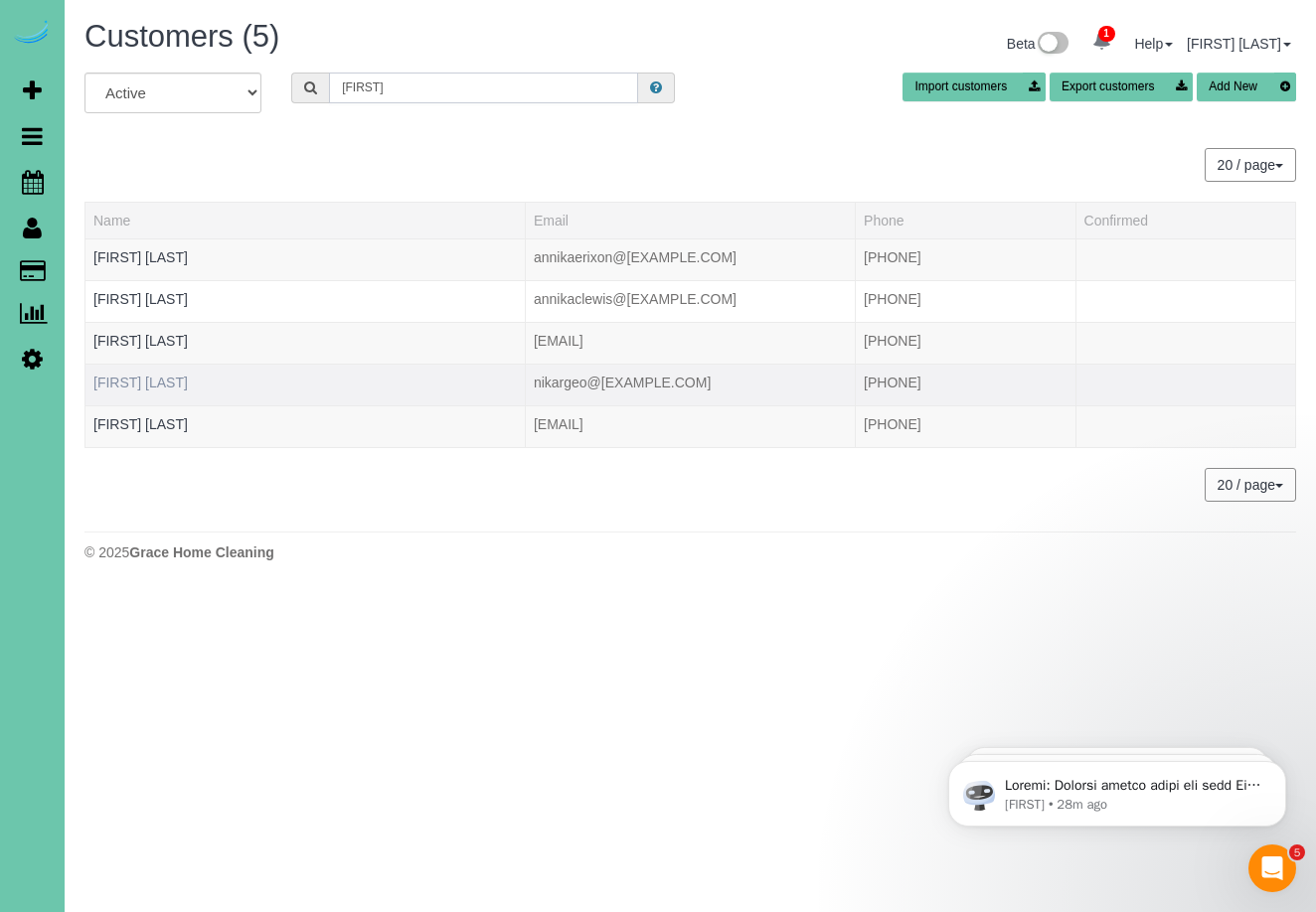 type on "[FIRST]" 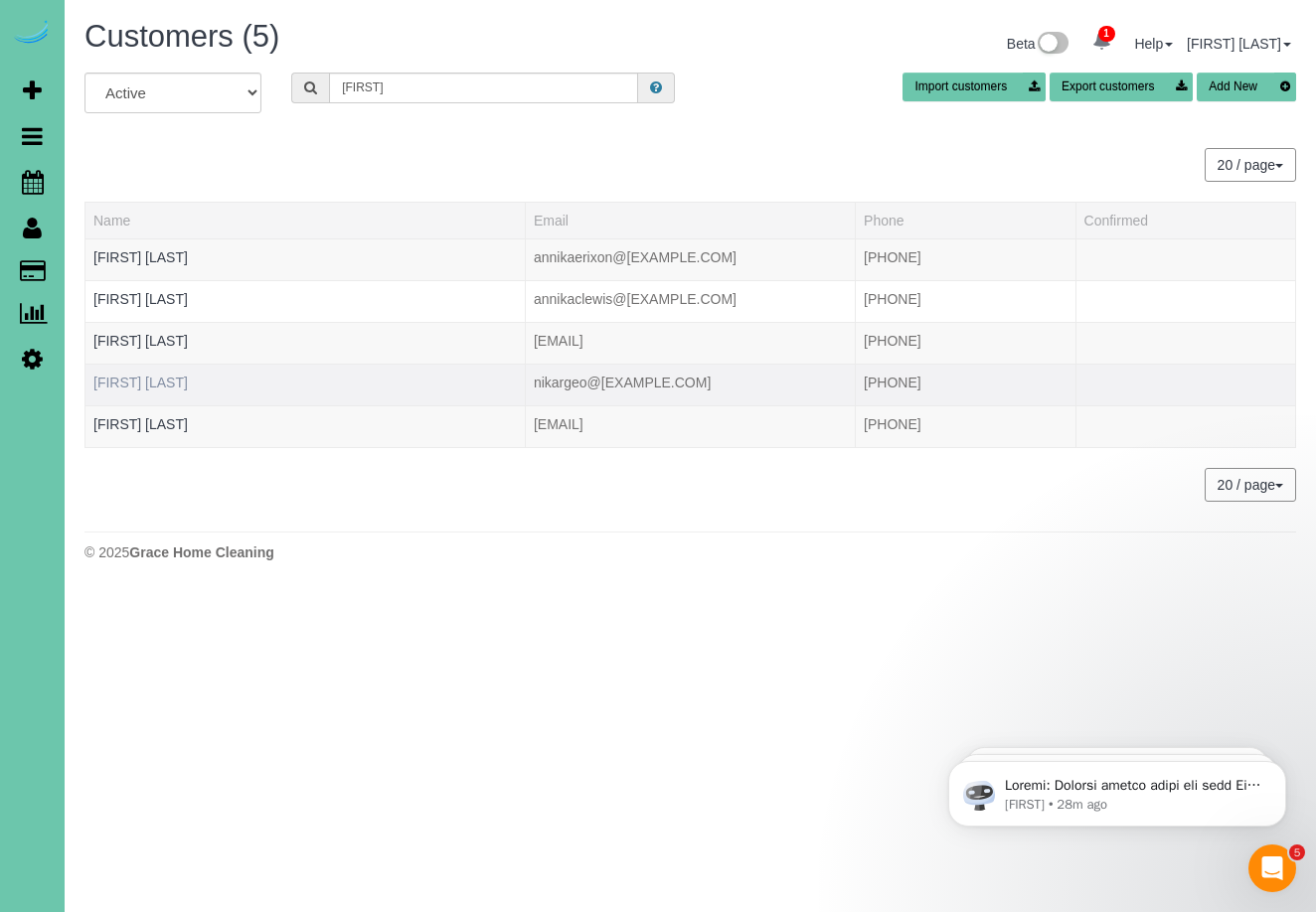 click on "[FIRST] [LAST]" at bounding box center (140, 382) 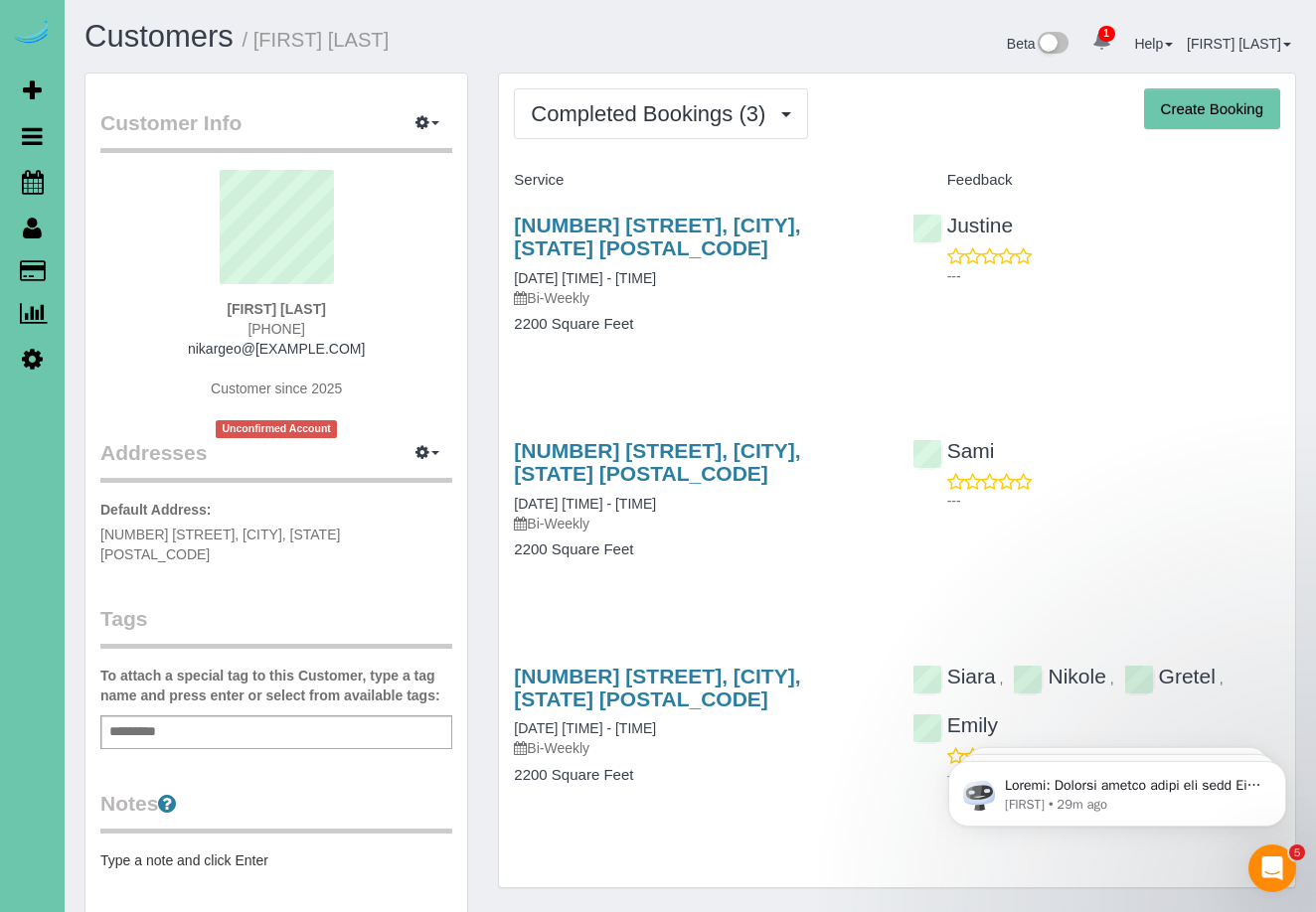 scroll, scrollTop: 0, scrollLeft: 0, axis: both 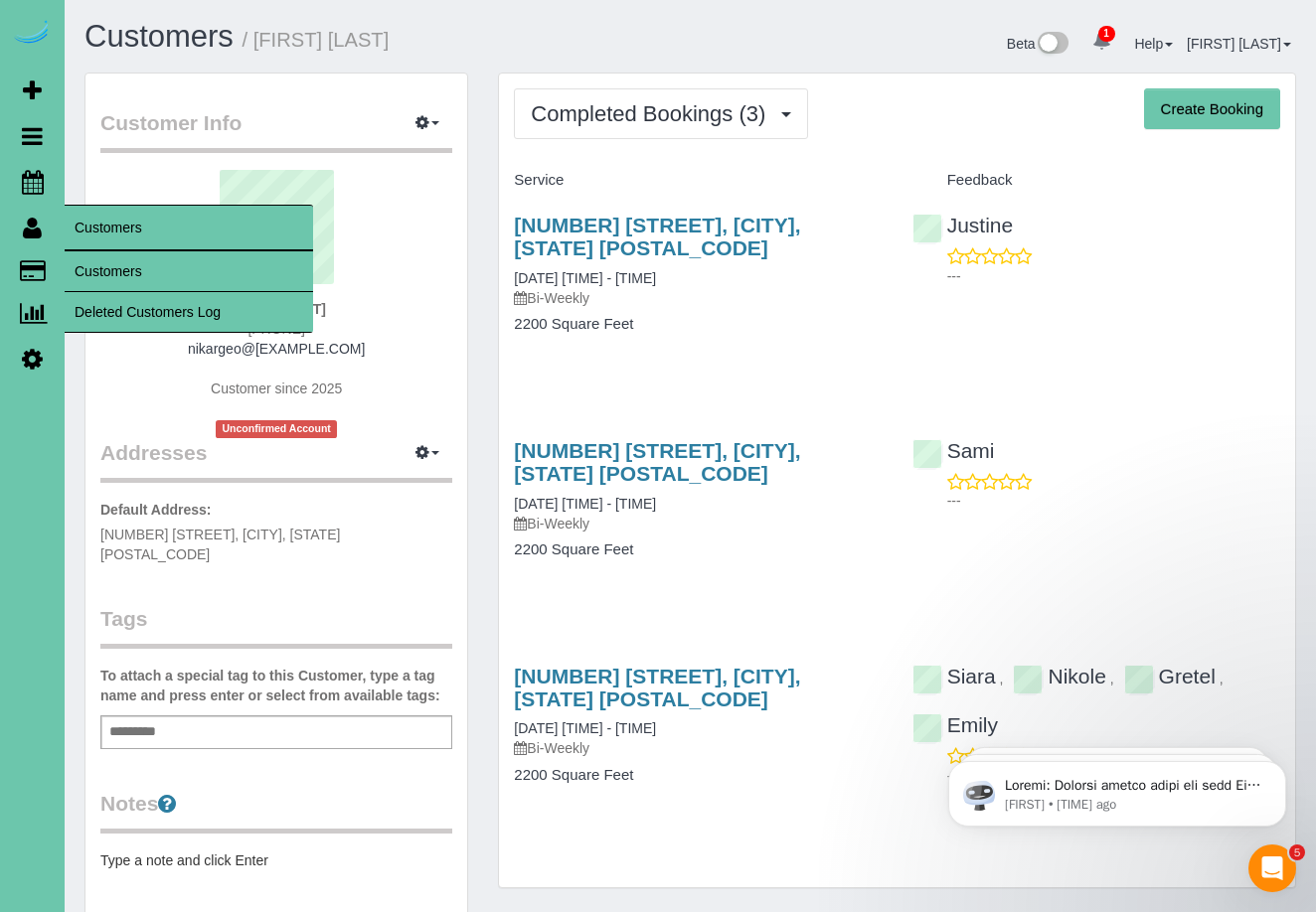 click on "Customers" at bounding box center [189, 271] 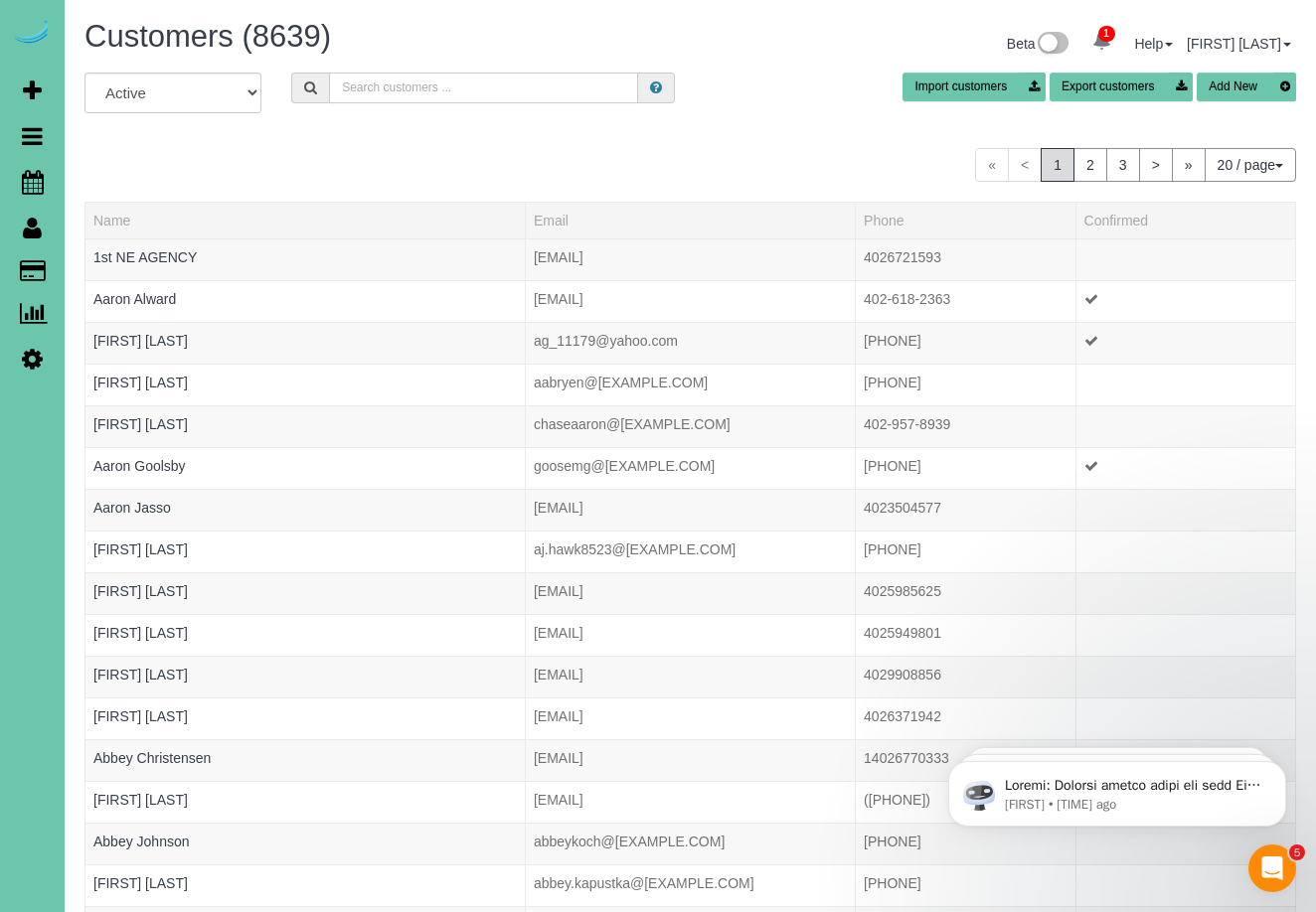 click at bounding box center (483, 87) 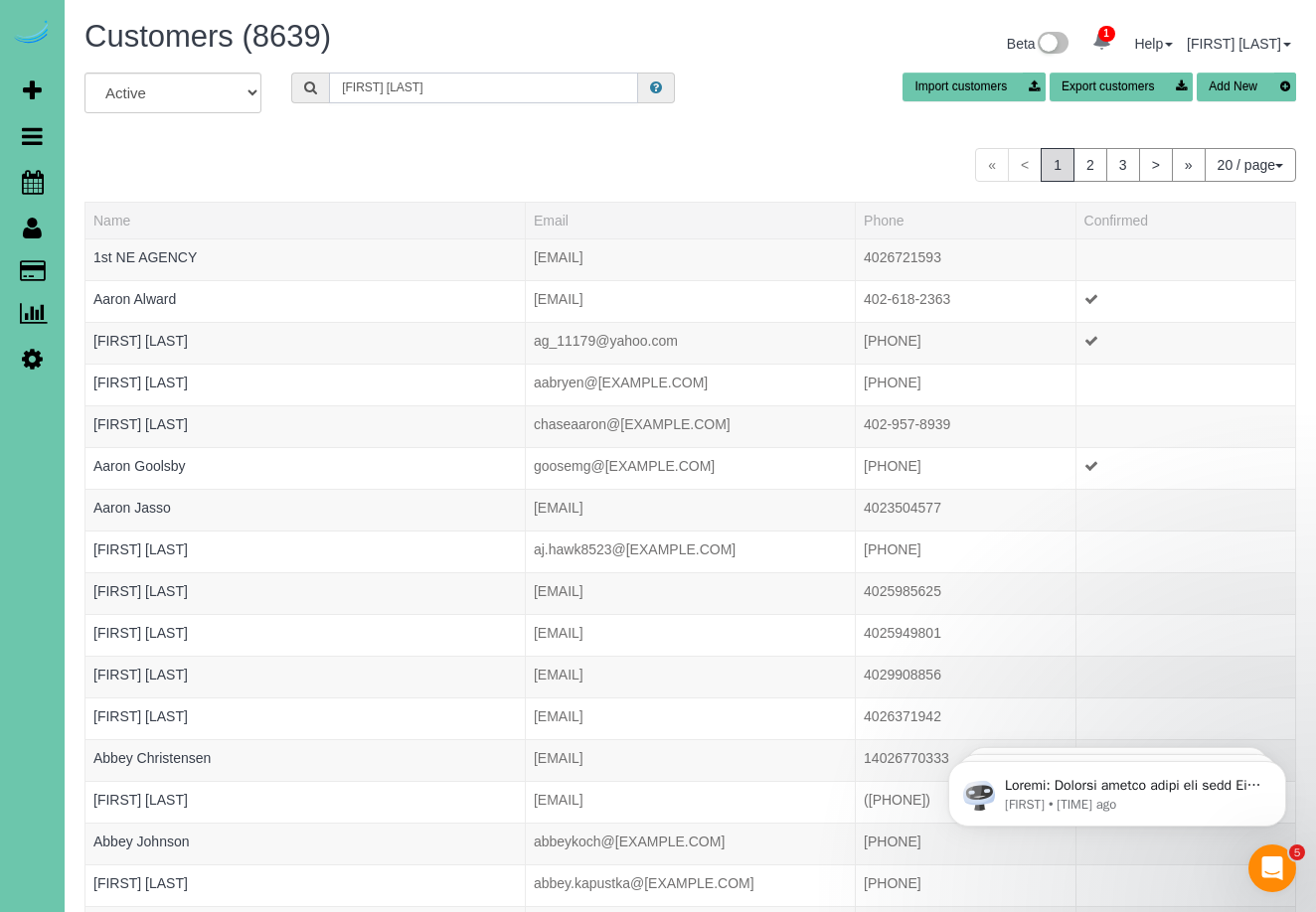 click on "[FIRST] [LAST]" at bounding box center (483, 87) 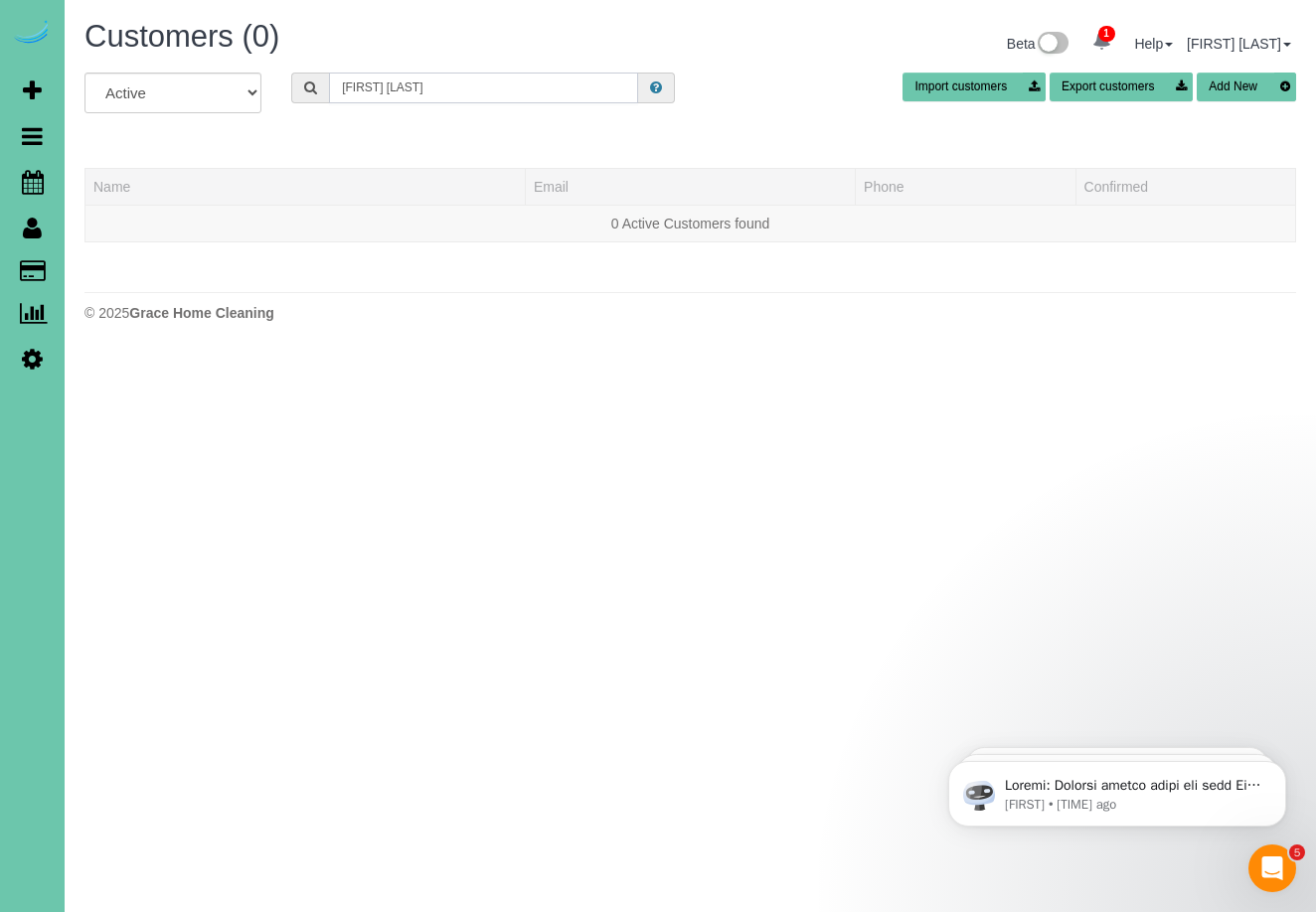 click on "[FIRST] [LAST]" at bounding box center [483, 87] 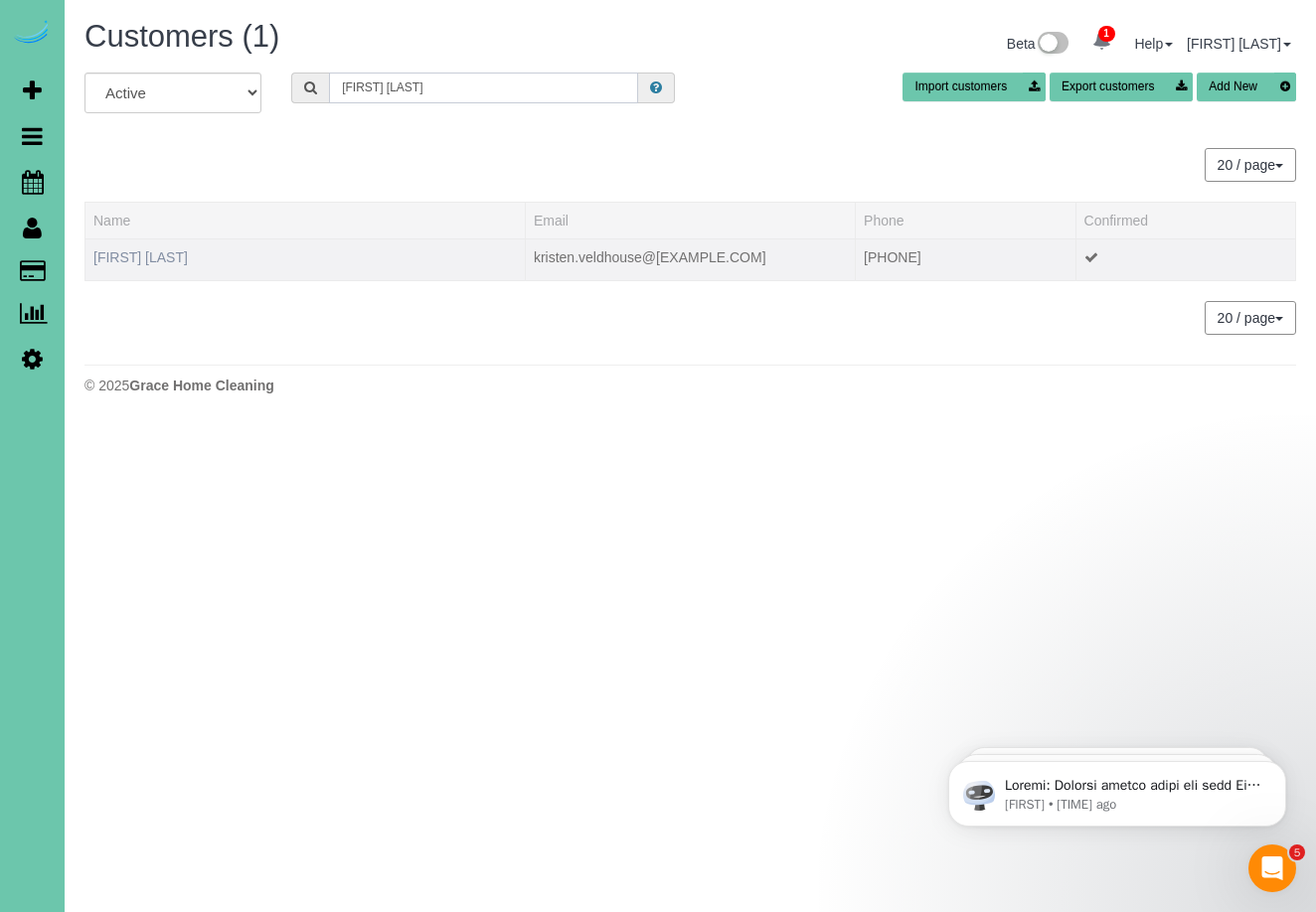 type on "[FIRST] [LAST]" 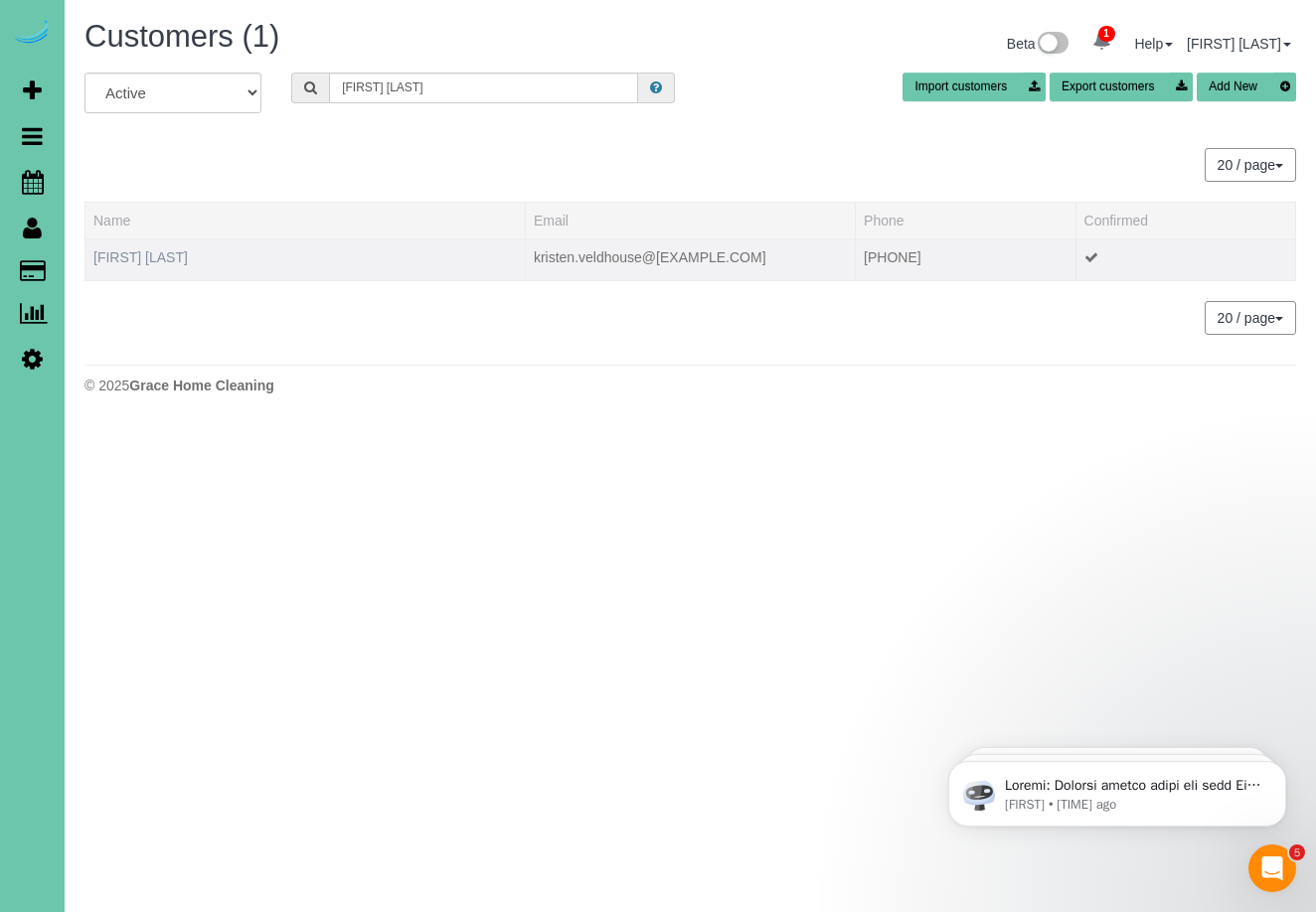 click on "[FIRST] [LAST]" at bounding box center [140, 257] 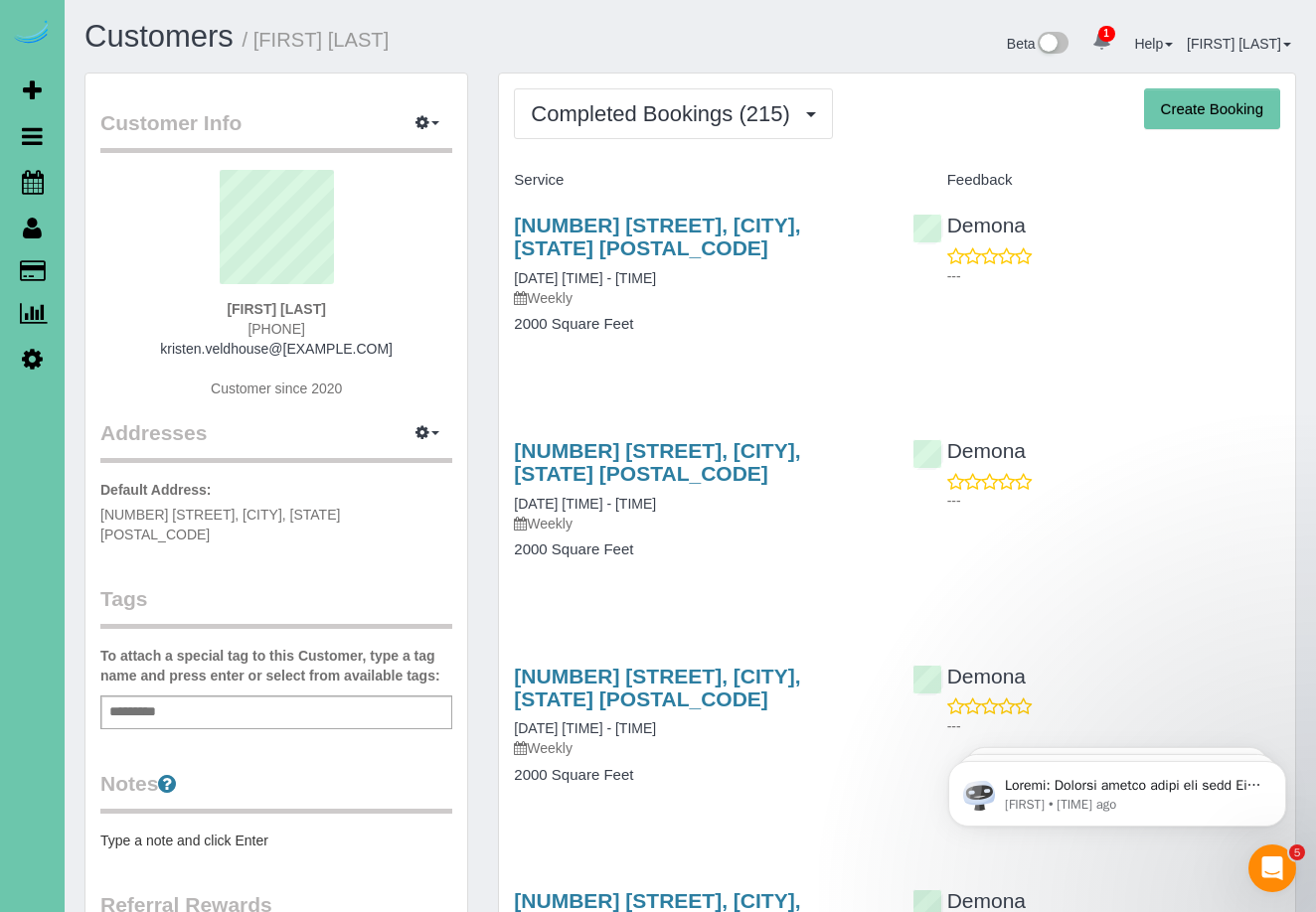 scroll, scrollTop: 0, scrollLeft: 0, axis: both 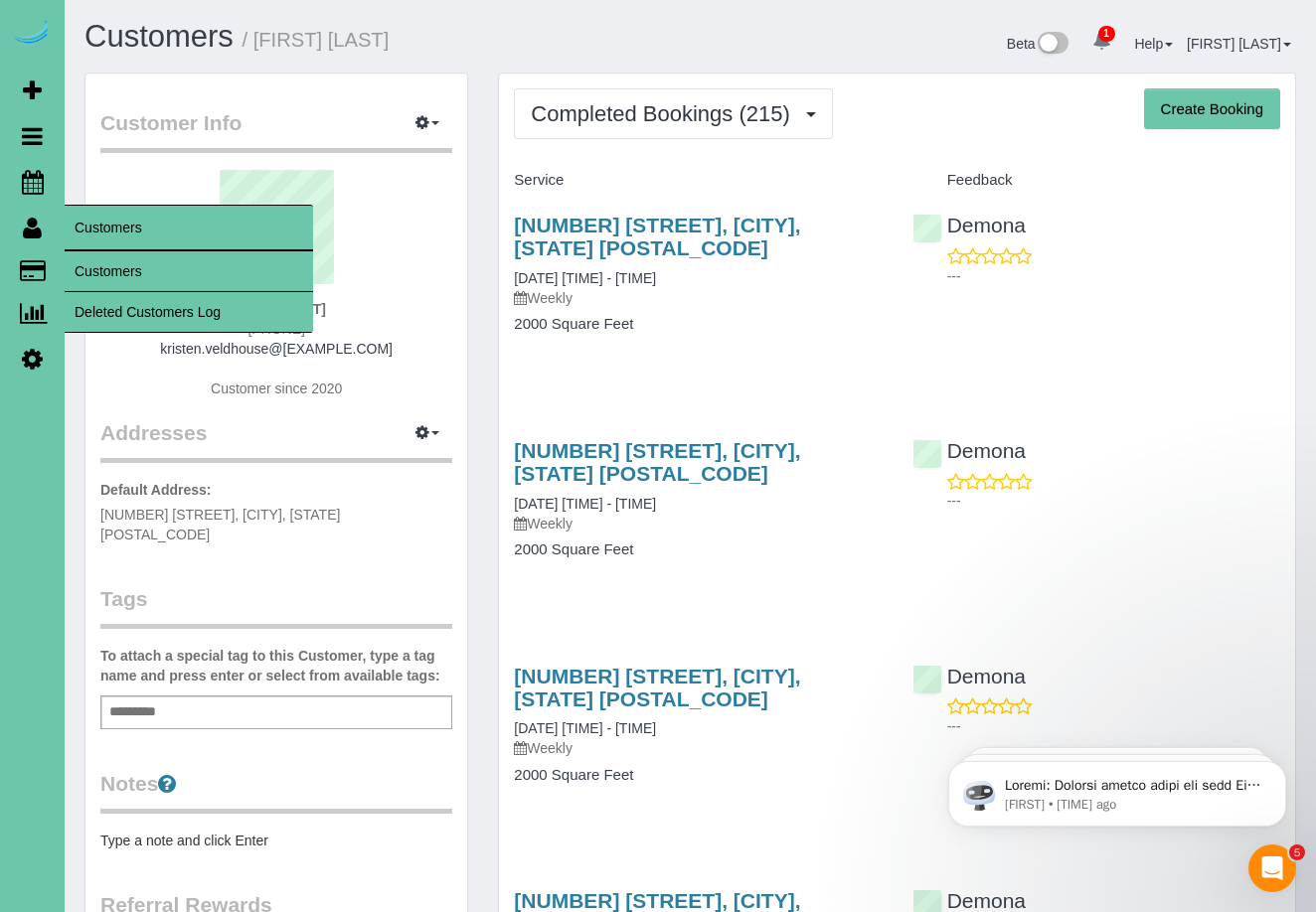 click on "Customers" at bounding box center [189, 271] 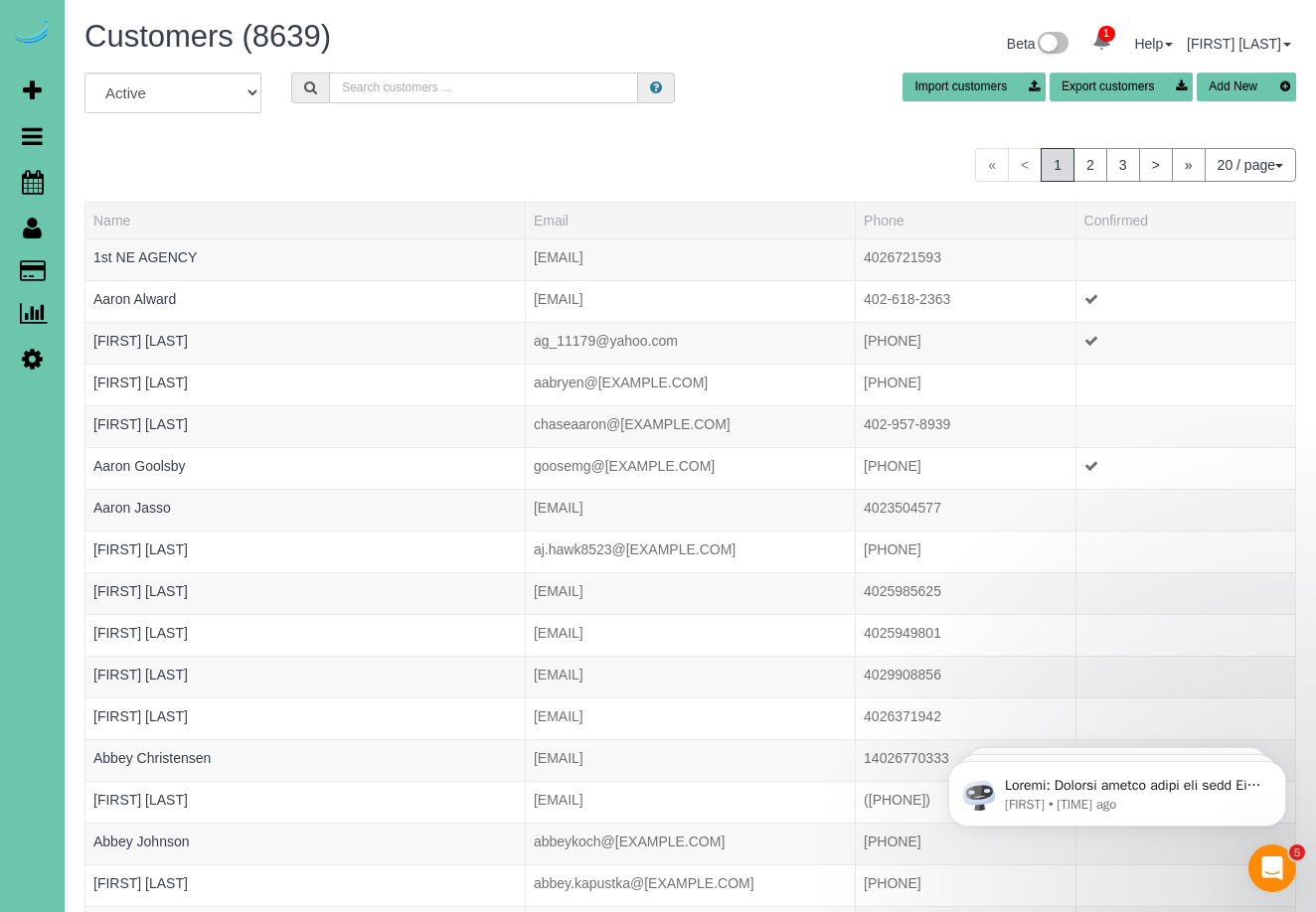 click at bounding box center [483, 87] 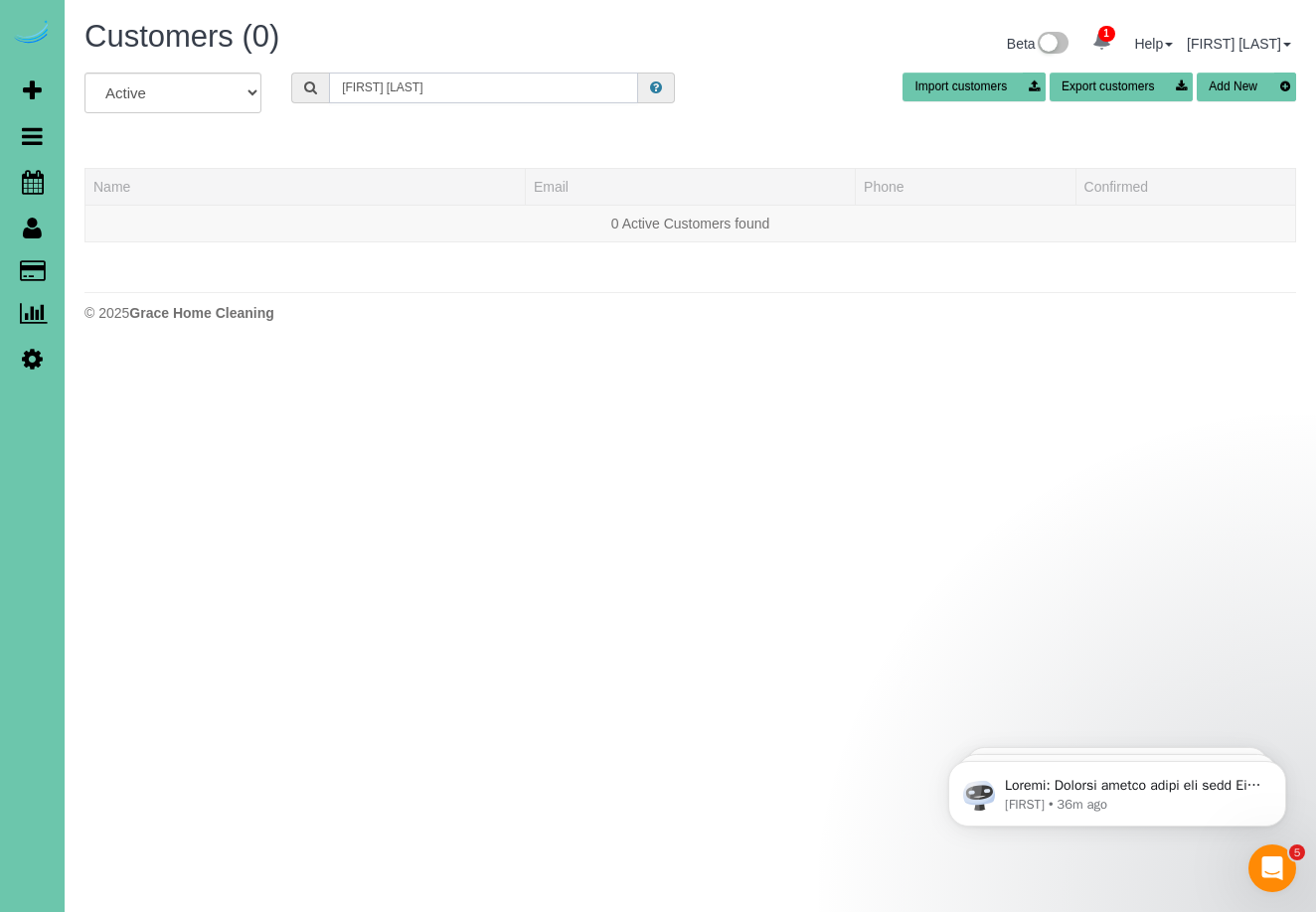 click on "[FIRST] [LAST]" at bounding box center (483, 87) 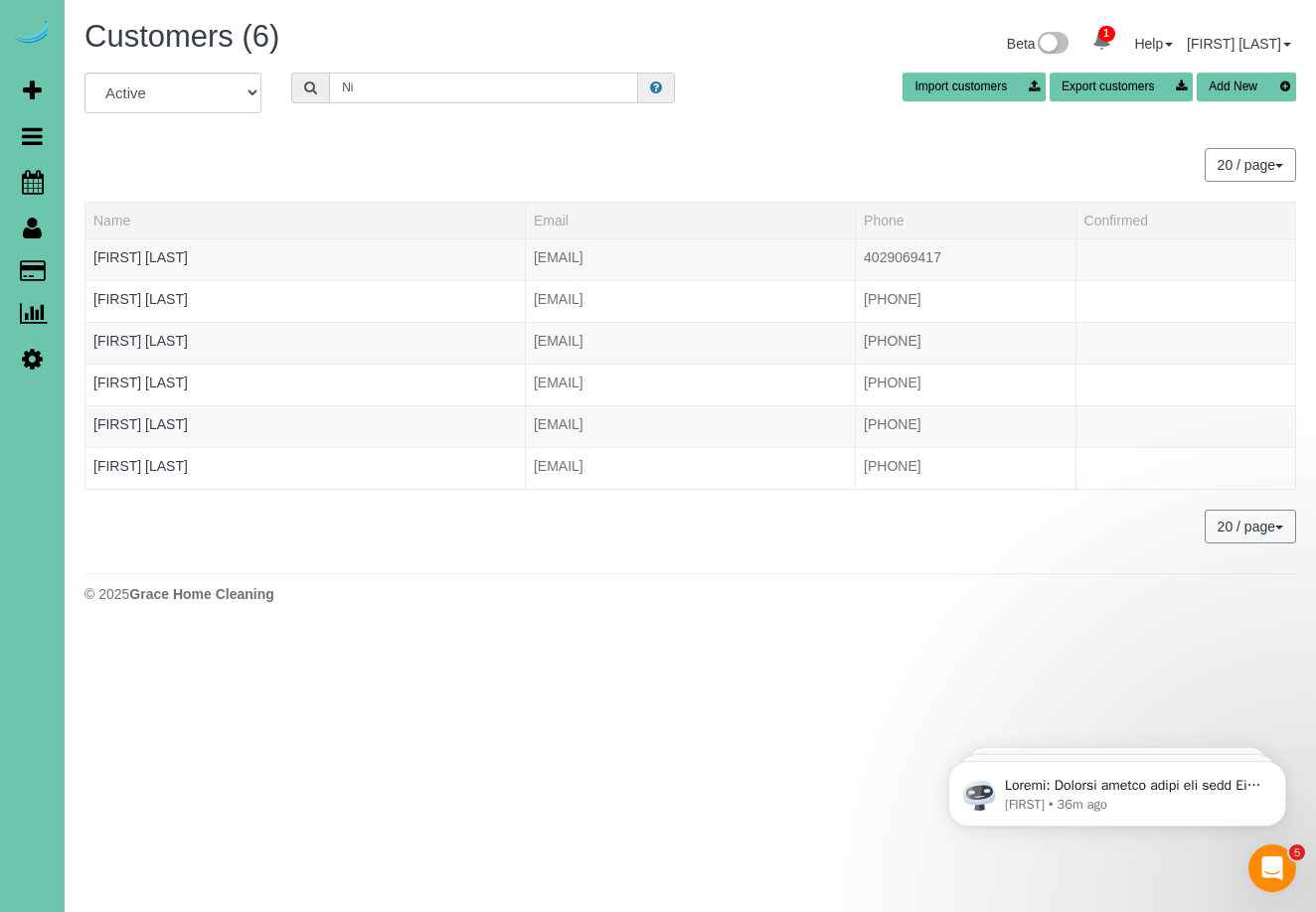type on "N" 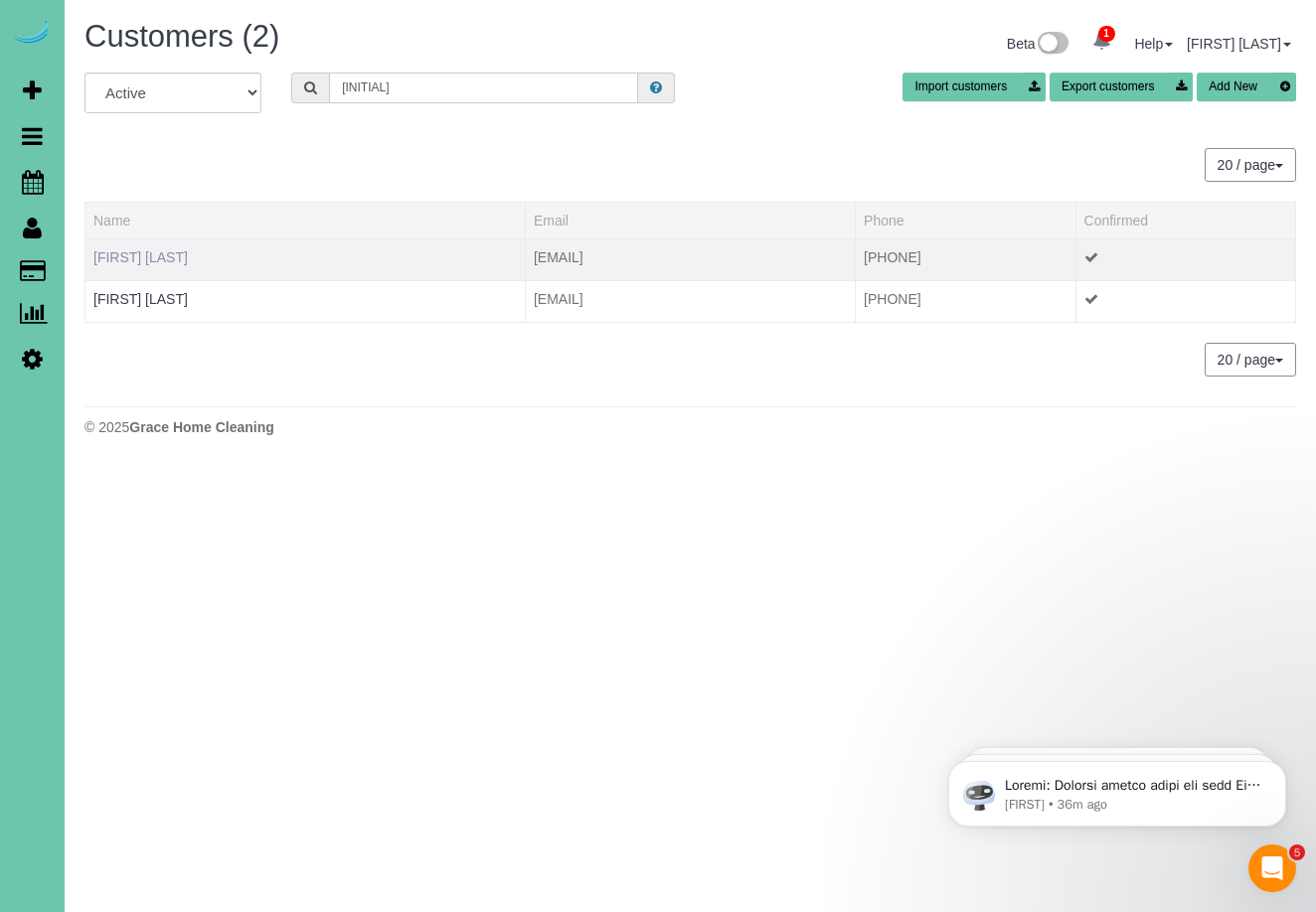 type on "[INITIAL]" 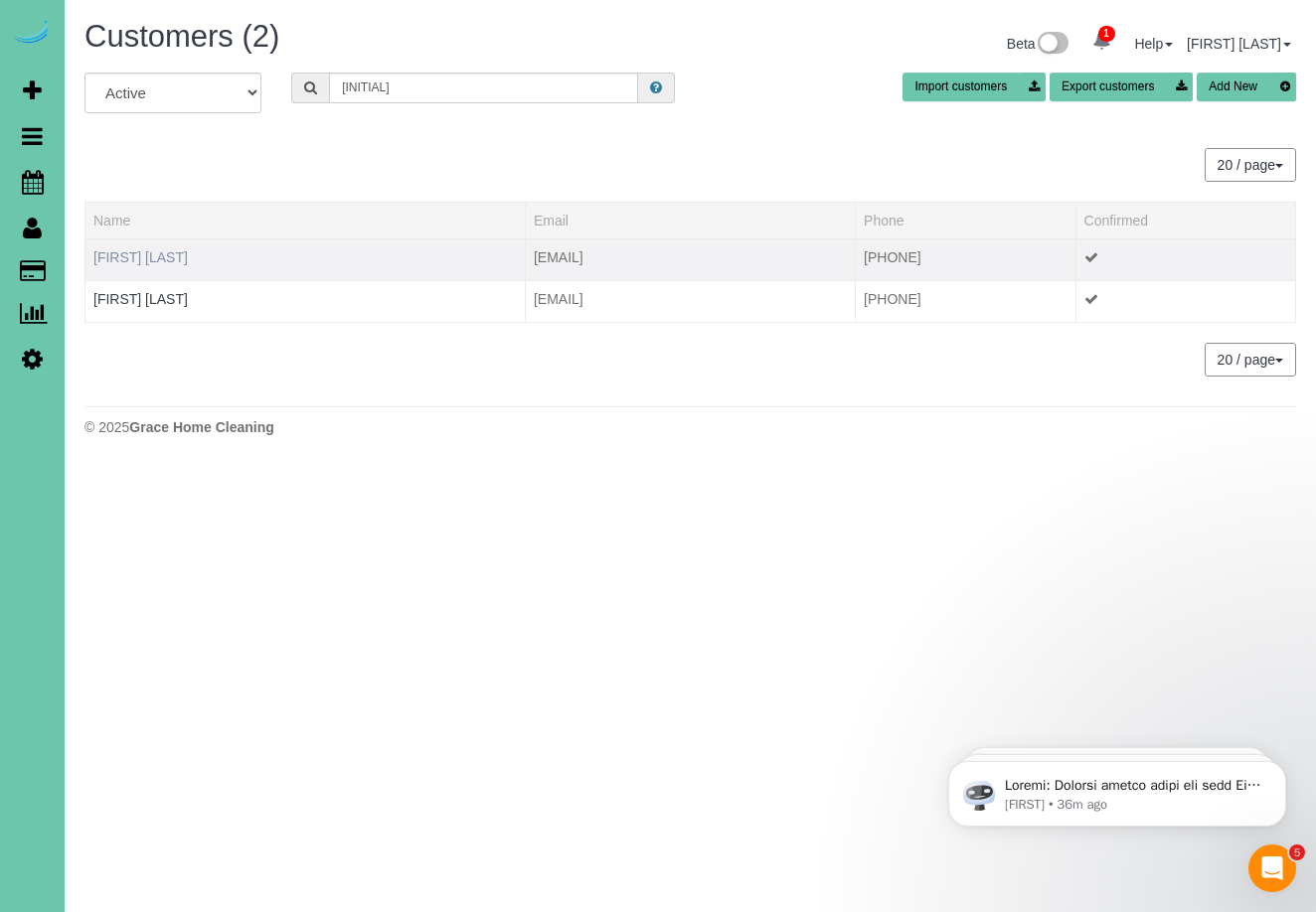 click on "[FIRST] [LAST]" at bounding box center (140, 257) 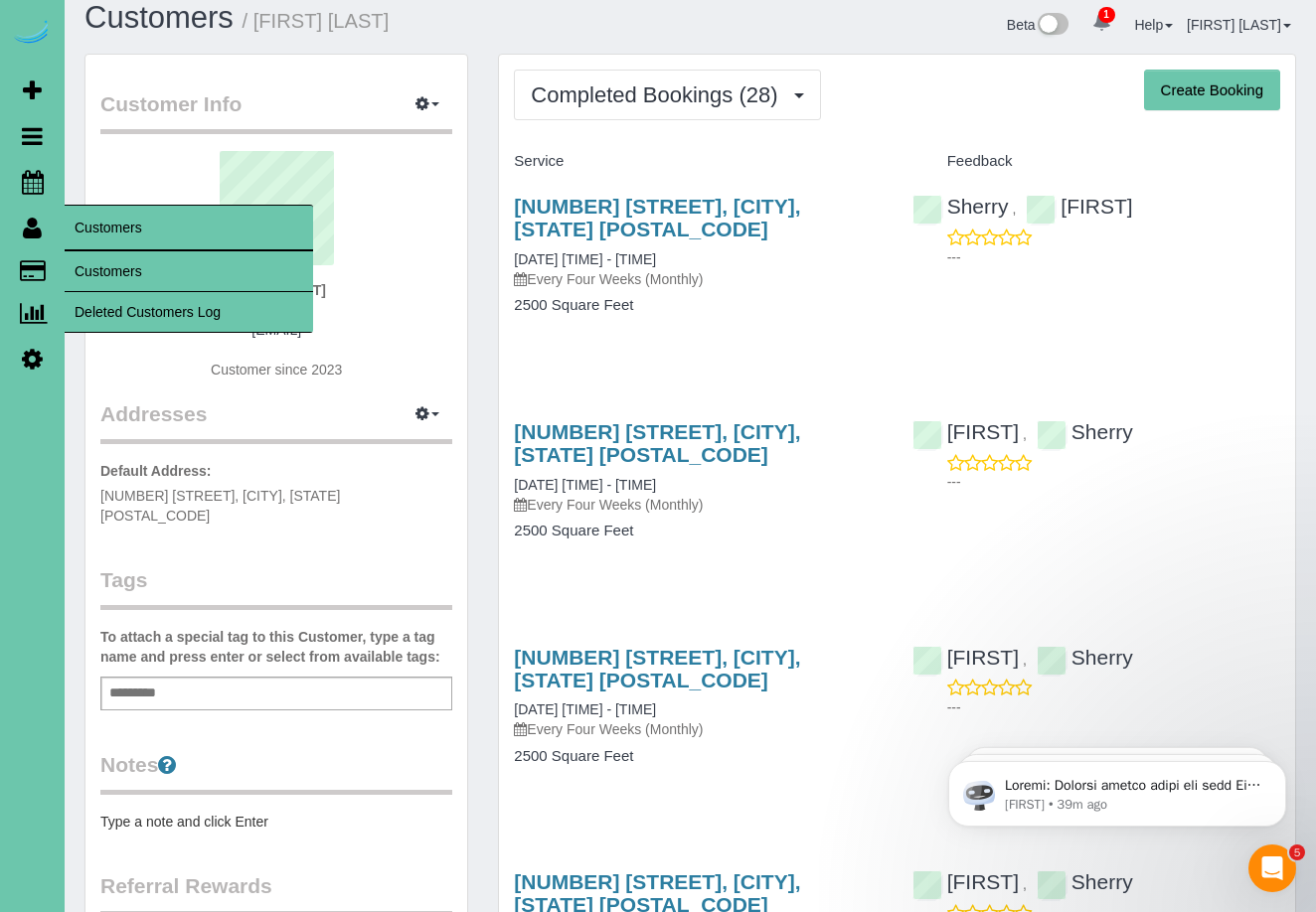 scroll, scrollTop: 14, scrollLeft: 0, axis: vertical 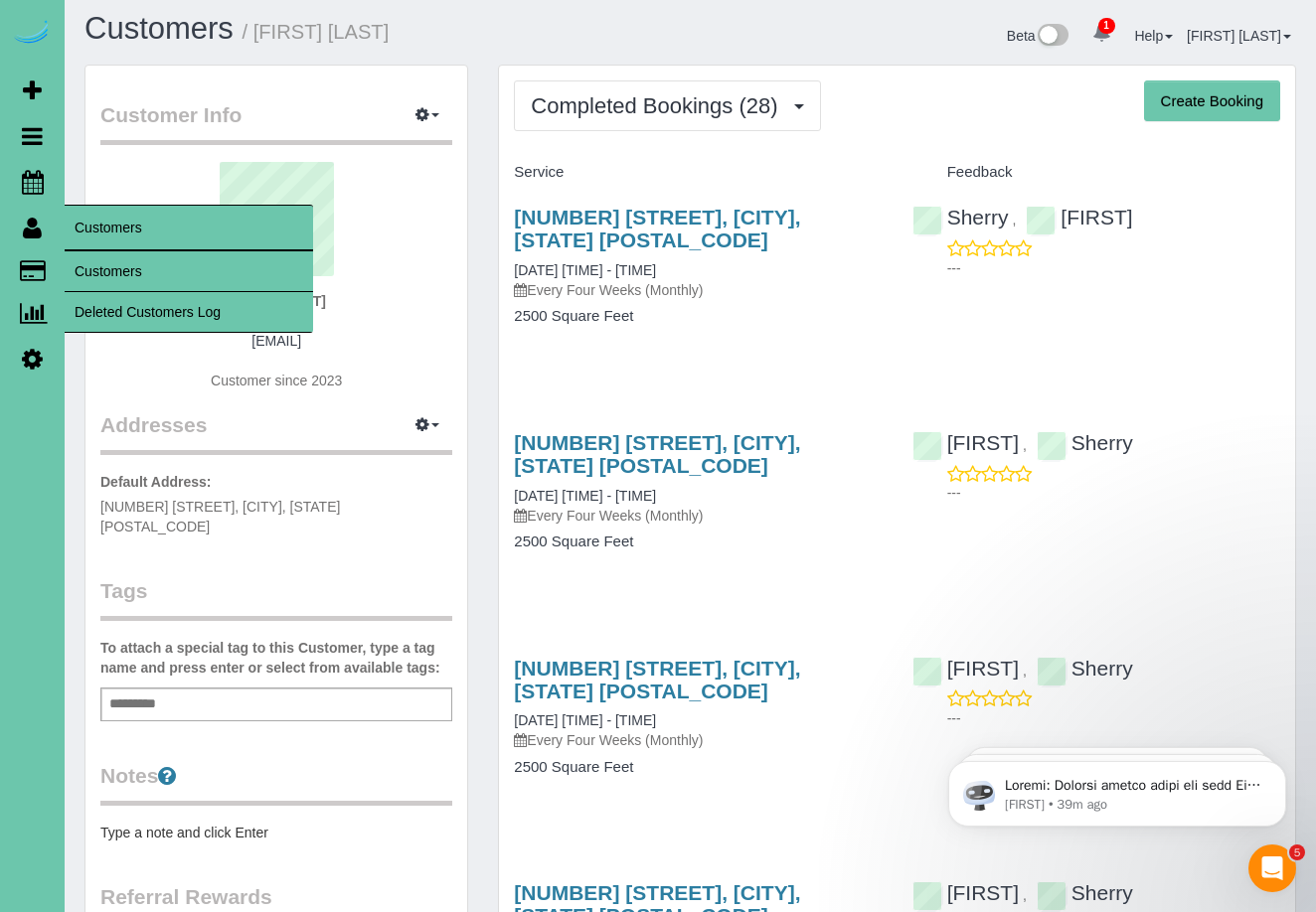 click on "Customers" at bounding box center (189, 271) 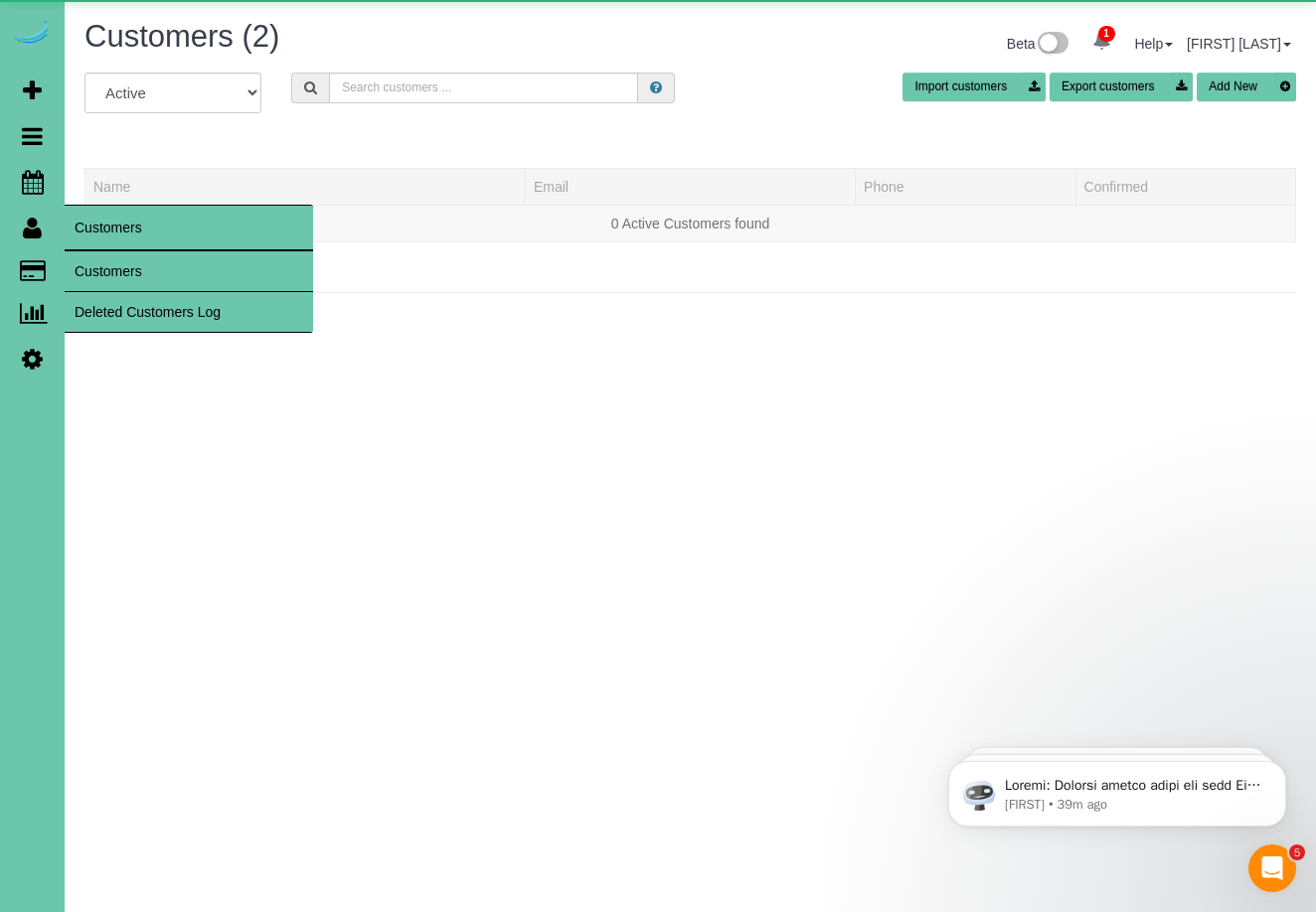 scroll, scrollTop: 0, scrollLeft: 0, axis: both 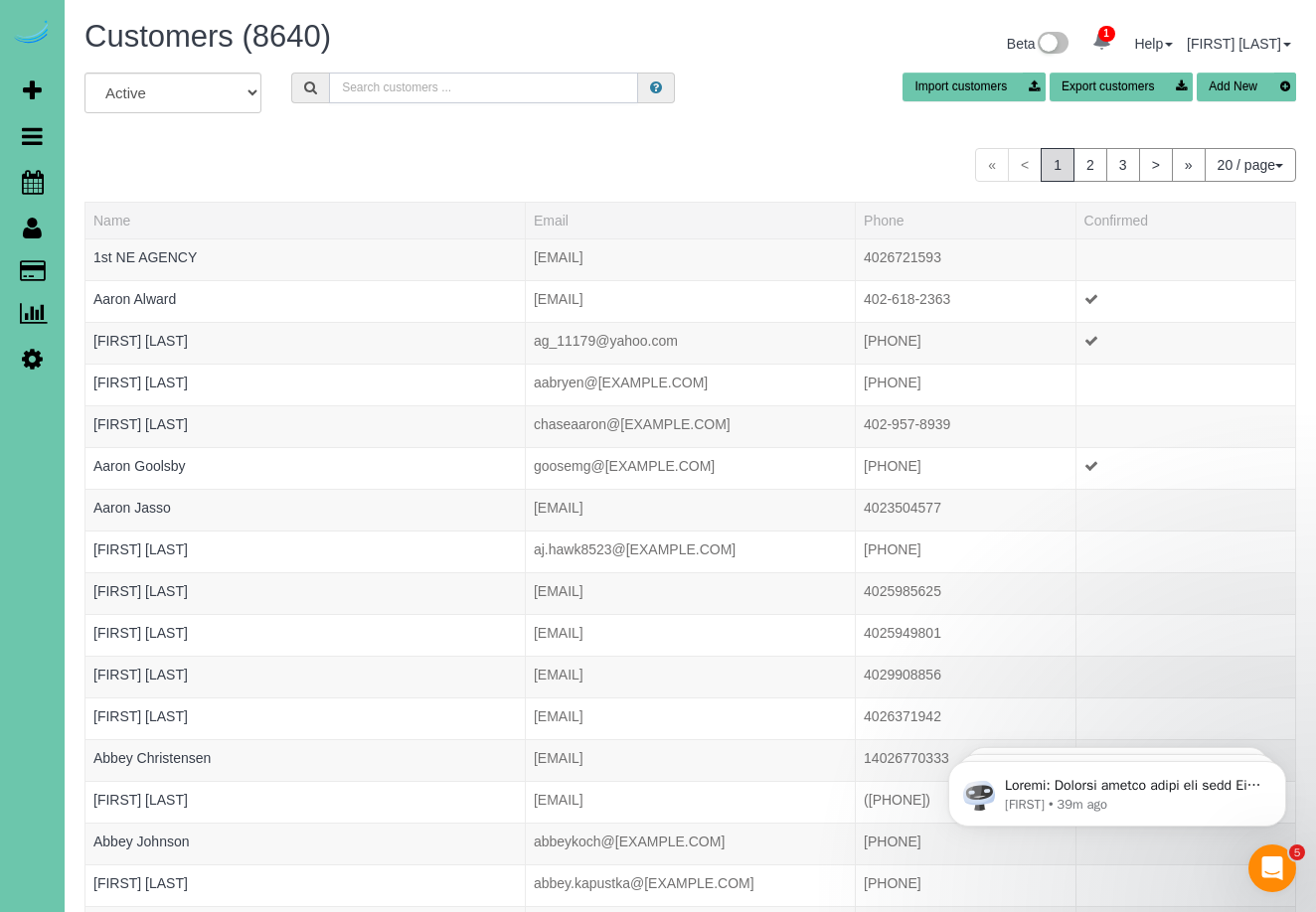 click at bounding box center (483, 87) 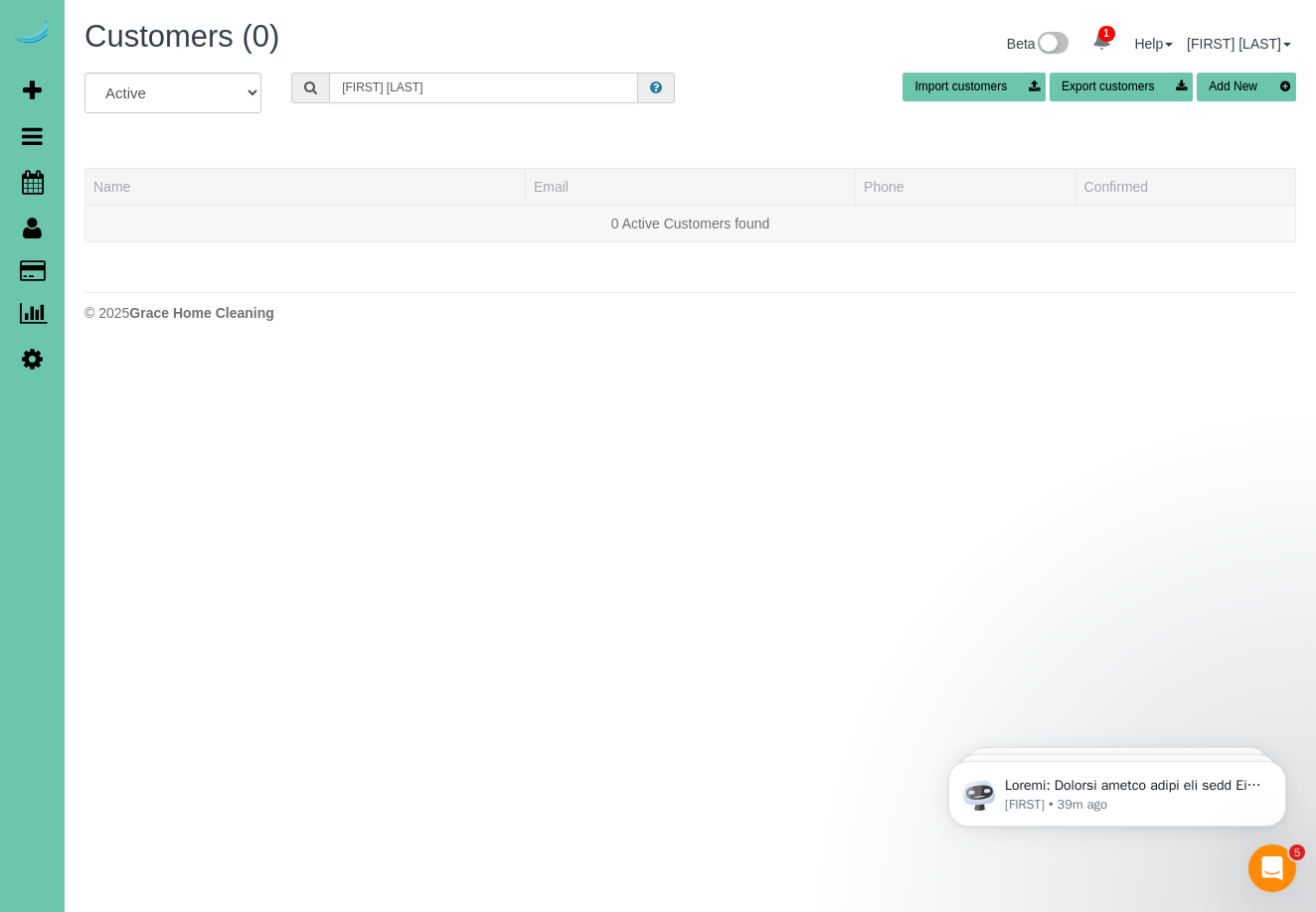 drag, startPoint x: 483, startPoint y: 87, endPoint x: 375, endPoint y: 87, distance: 108 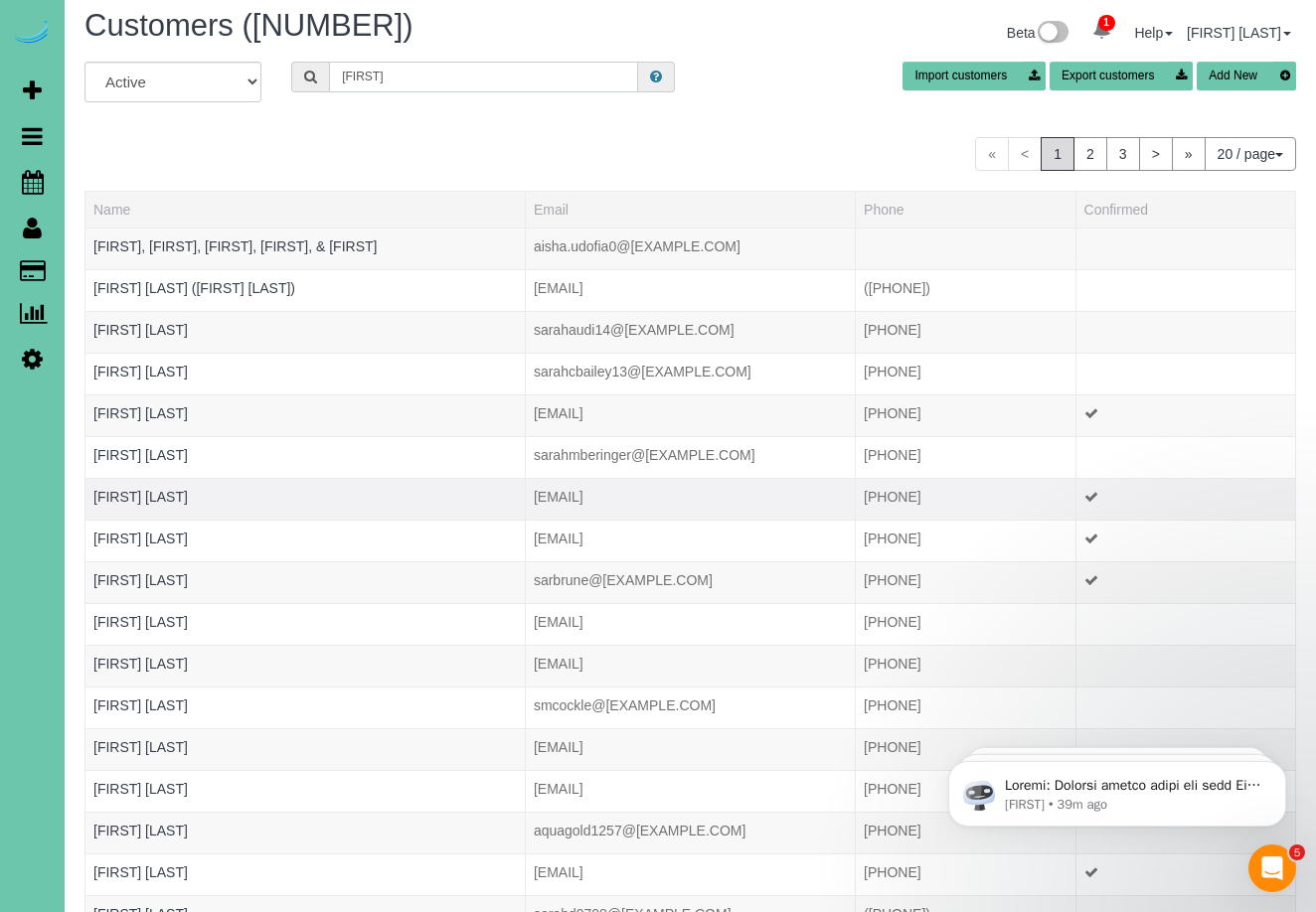 scroll, scrollTop: 12, scrollLeft: 0, axis: vertical 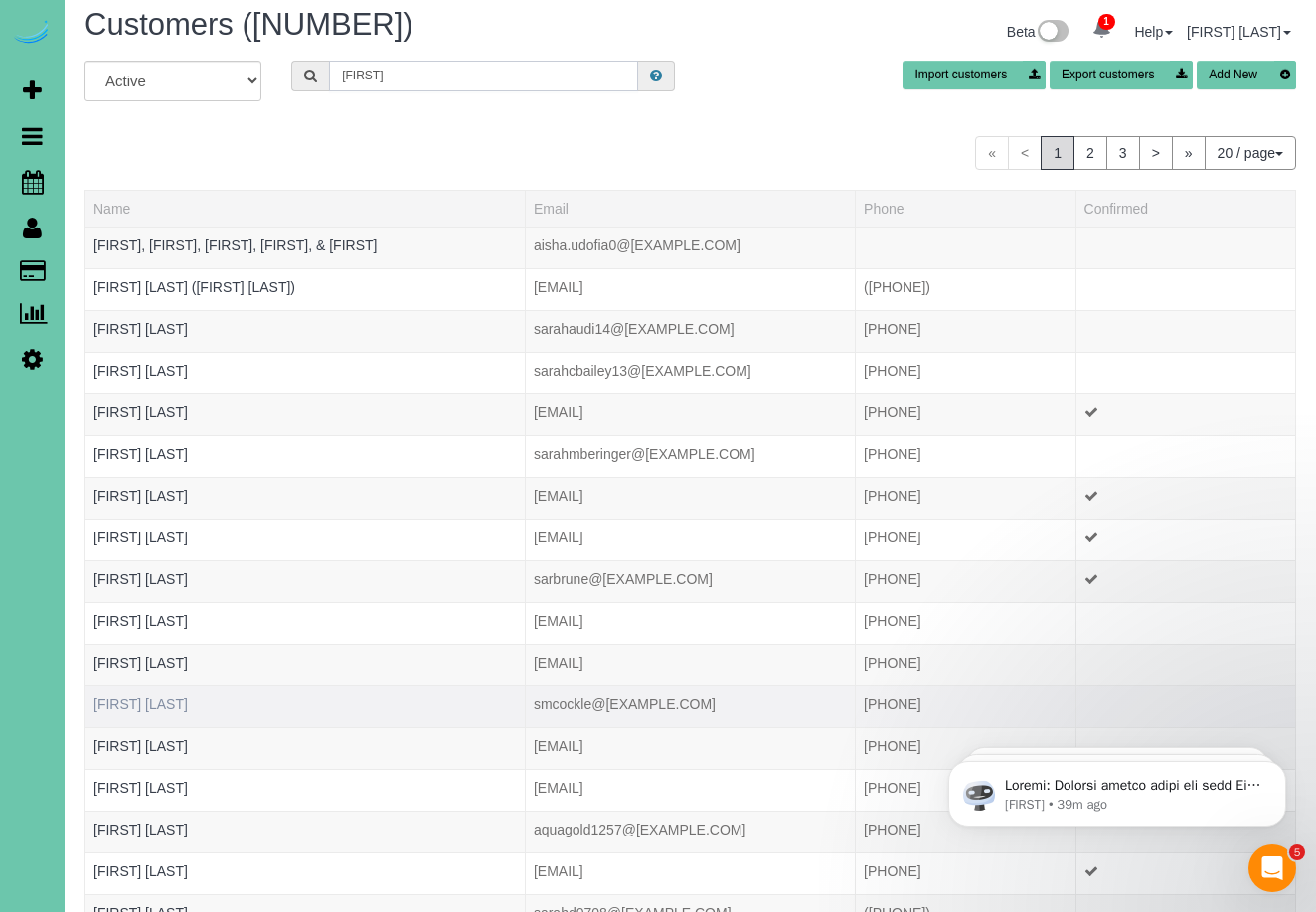type on "[FIRST]" 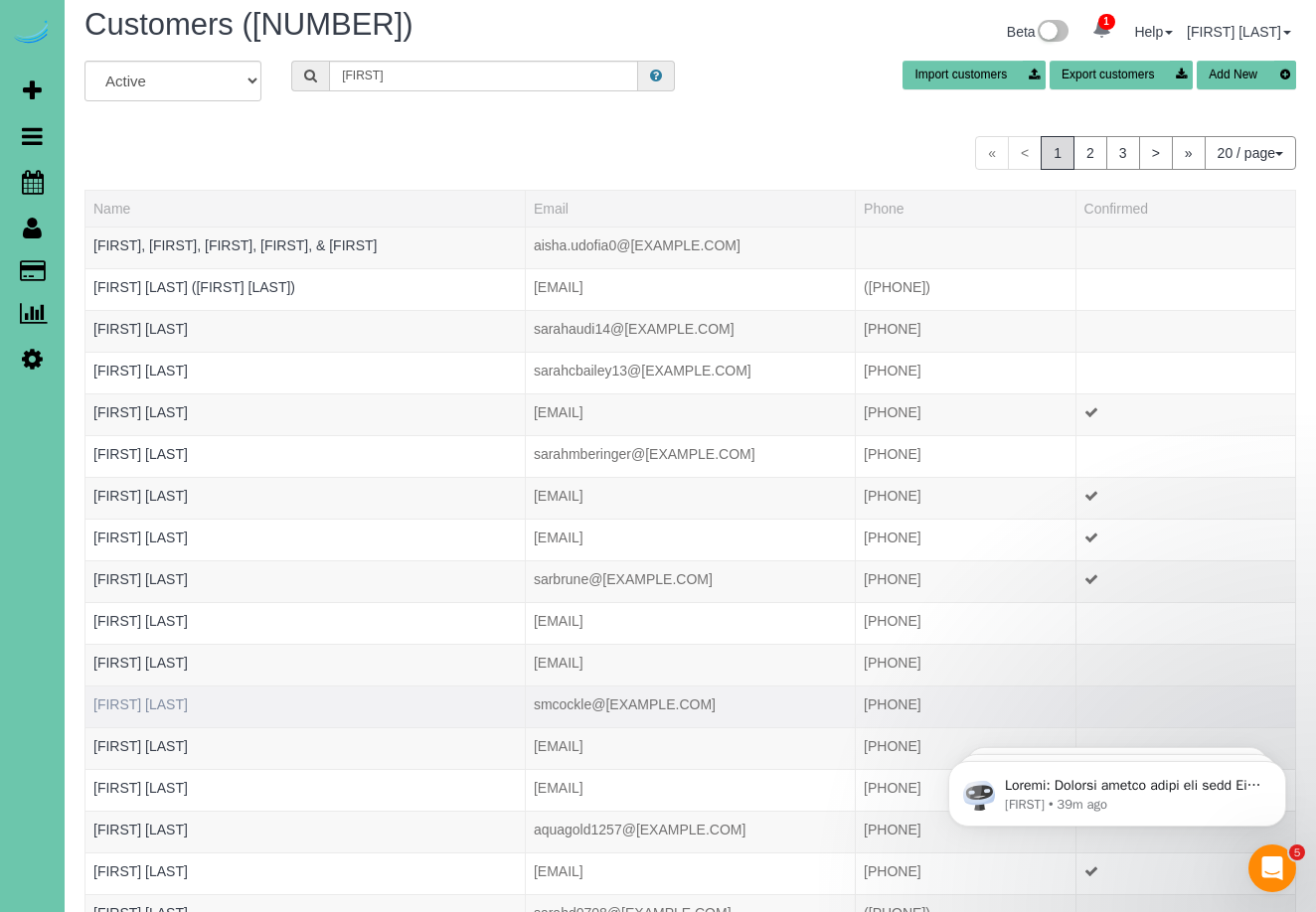 click on "[FIRST] [LAST]" at bounding box center (140, 704) 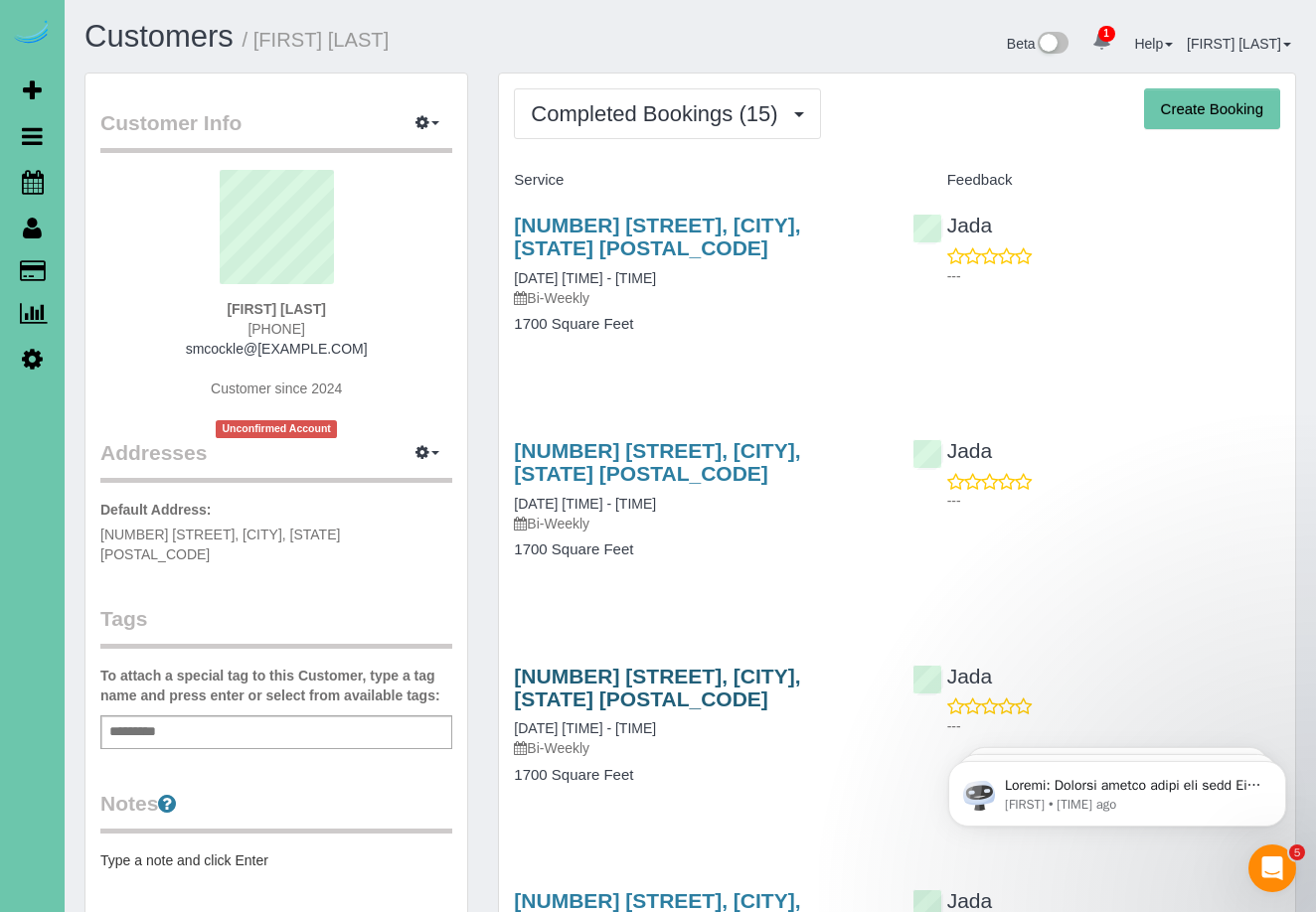 scroll, scrollTop: 0, scrollLeft: 0, axis: both 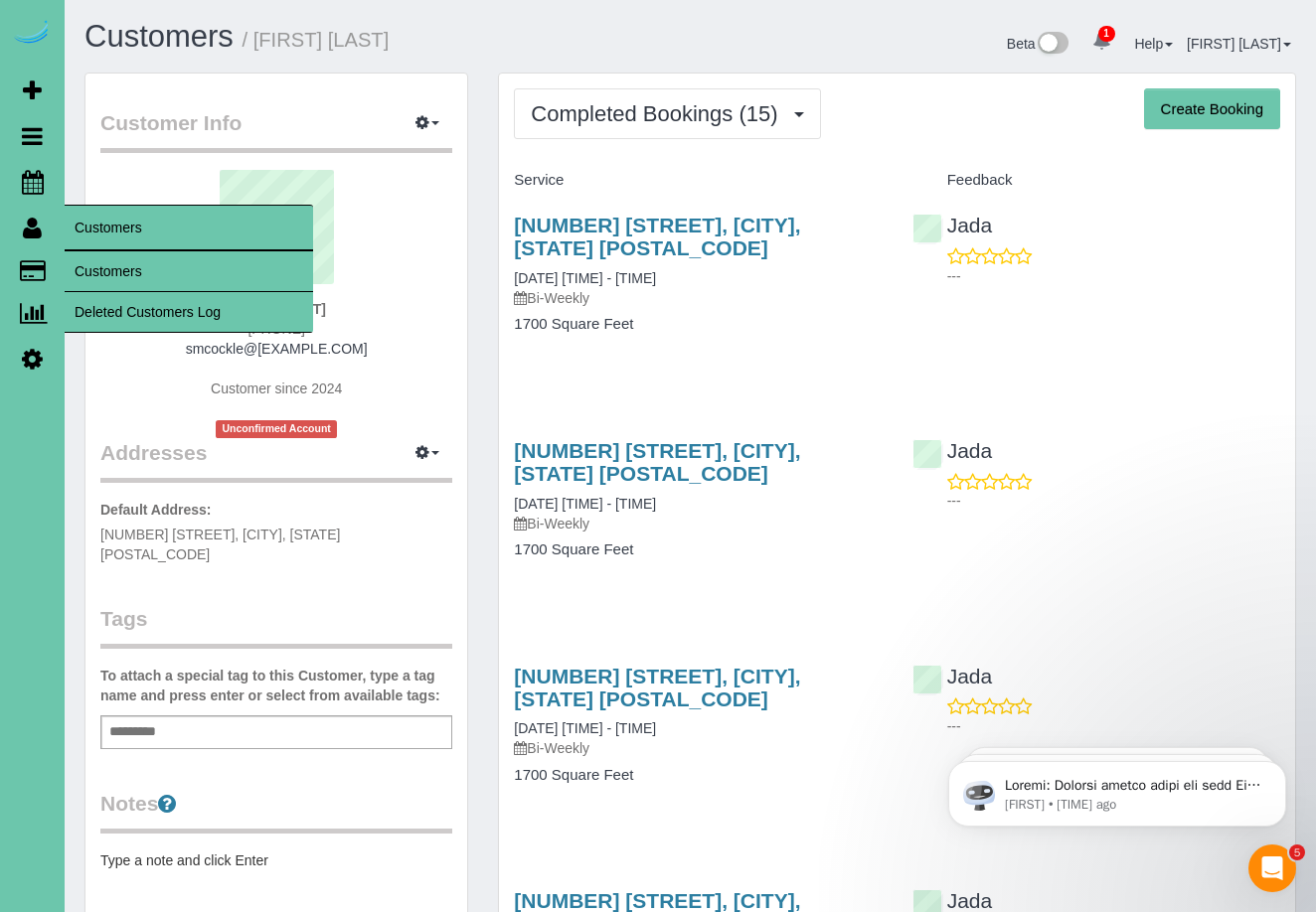 click on "Customers" at bounding box center [189, 271] 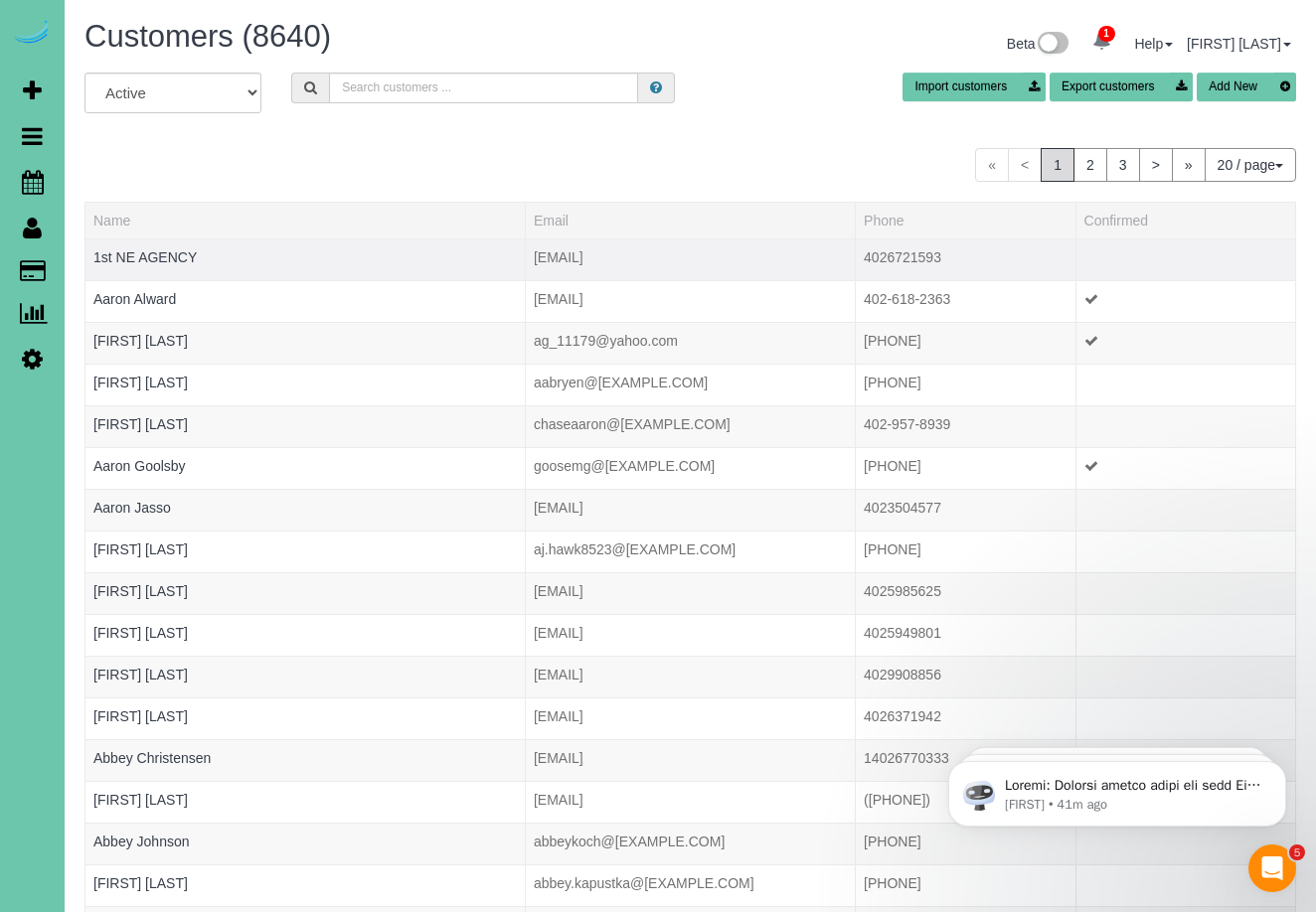 scroll, scrollTop: 0, scrollLeft: 0, axis: both 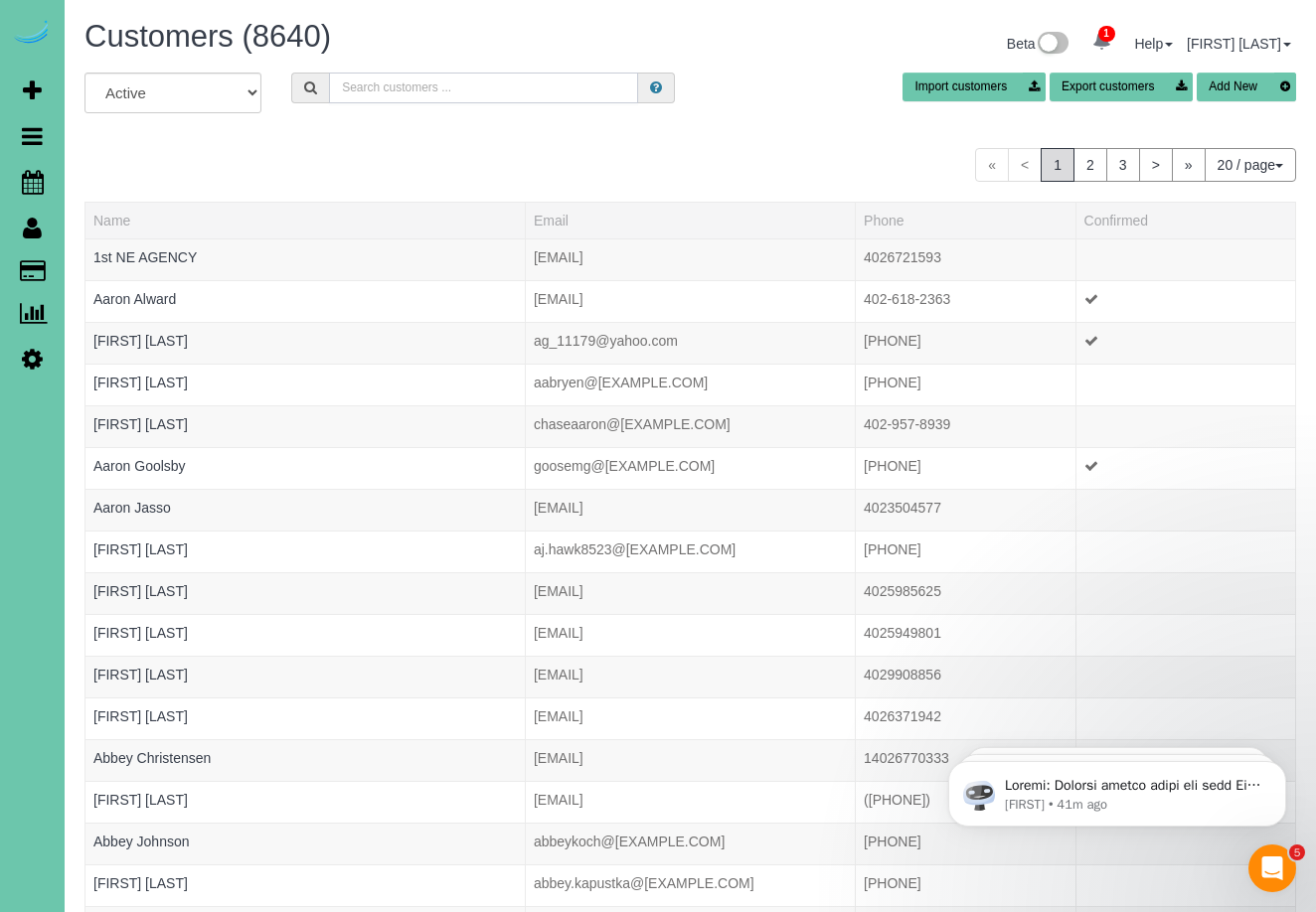 click at bounding box center [483, 87] 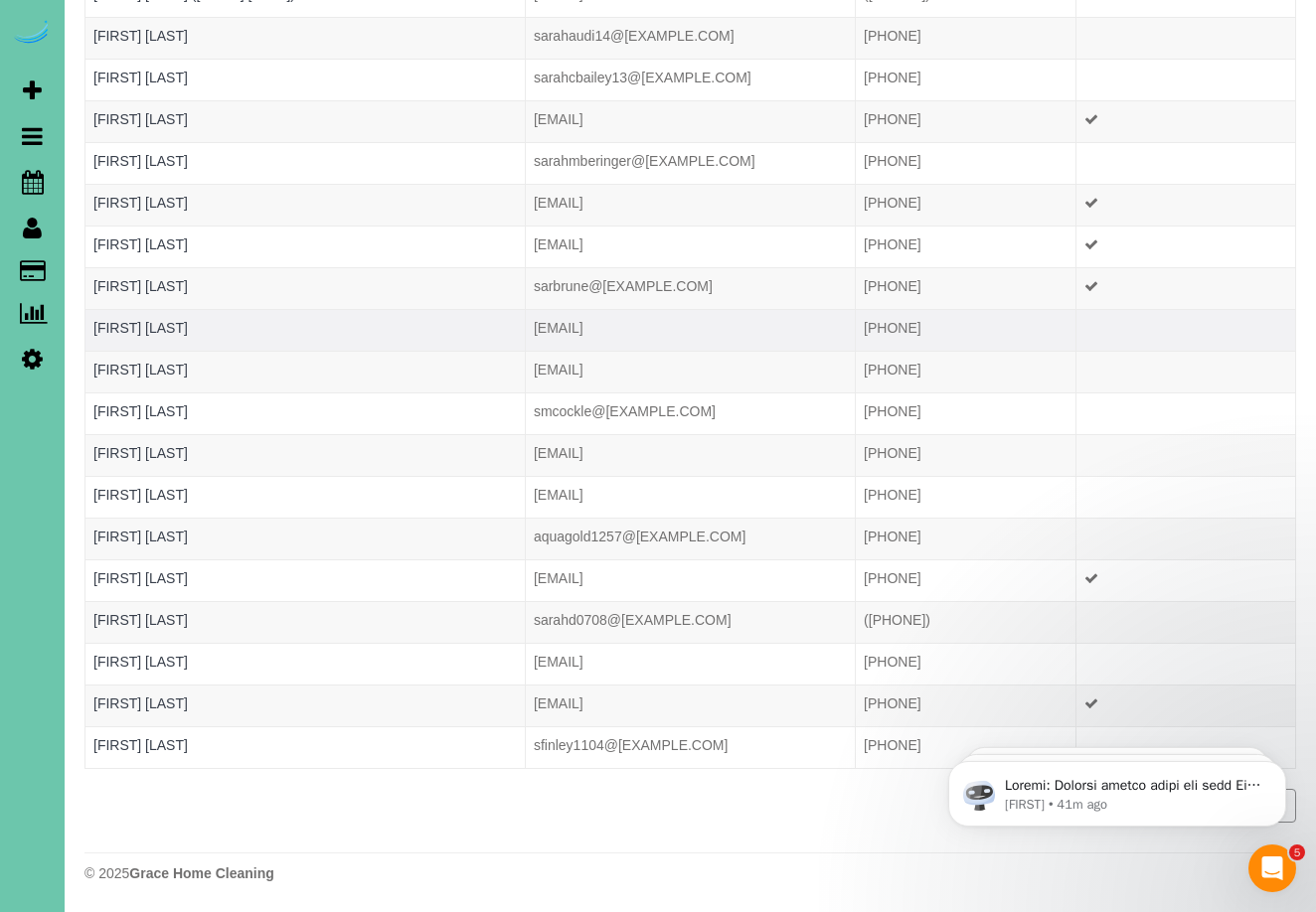 scroll, scrollTop: 305, scrollLeft: 0, axis: vertical 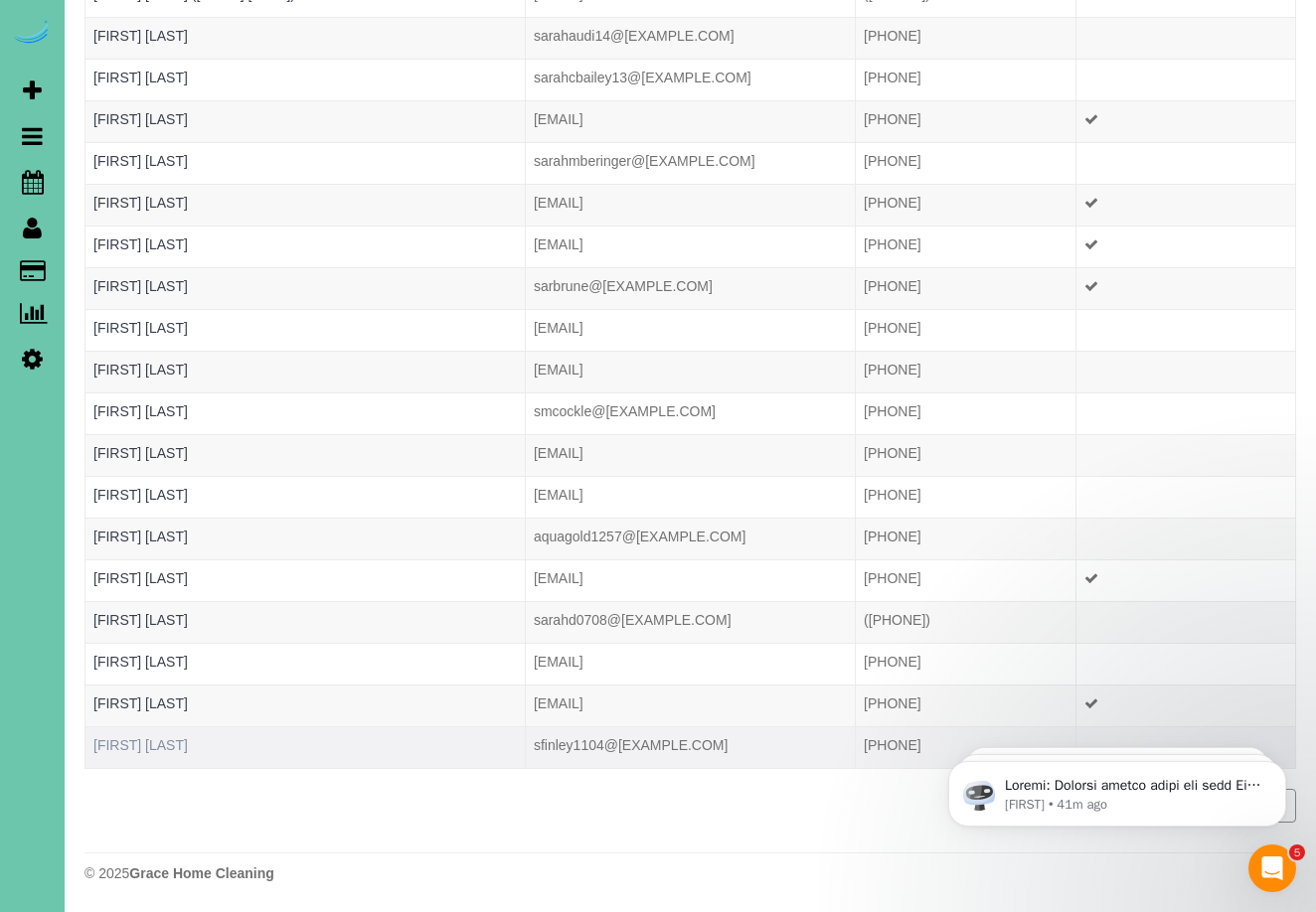 type on "[FIRST]" 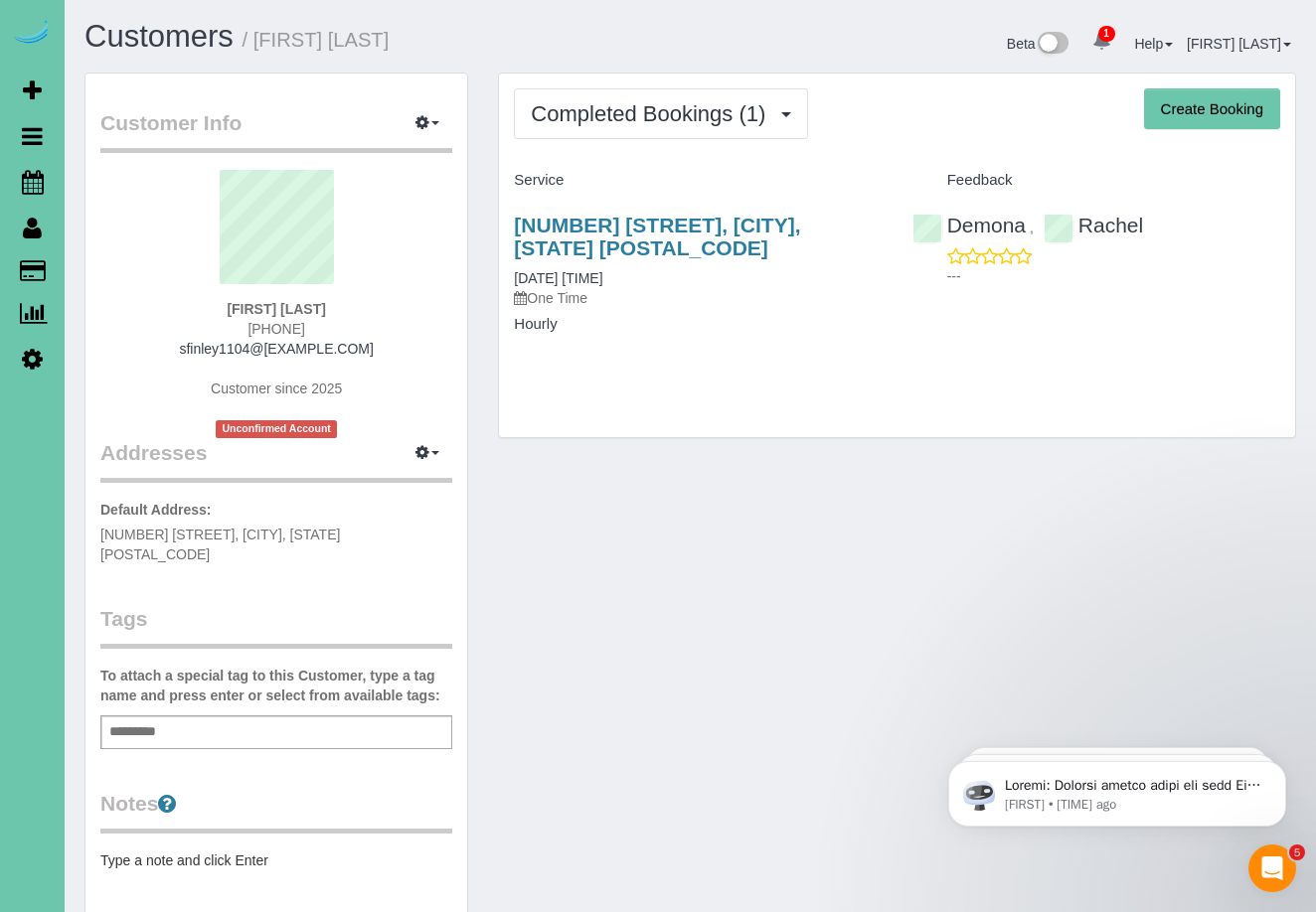 scroll, scrollTop: 0, scrollLeft: 0, axis: both 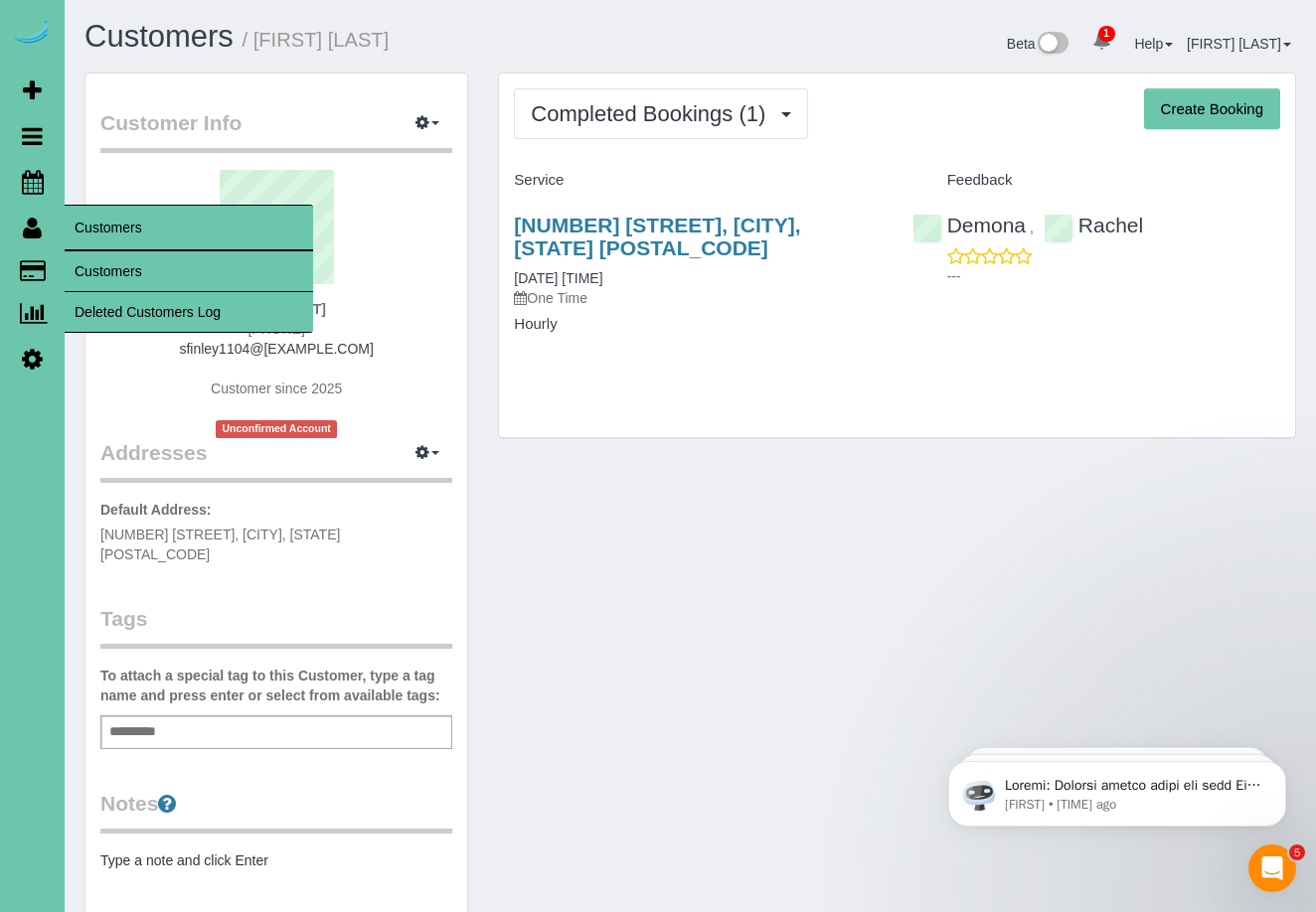 click on "Customers" at bounding box center (189, 271) 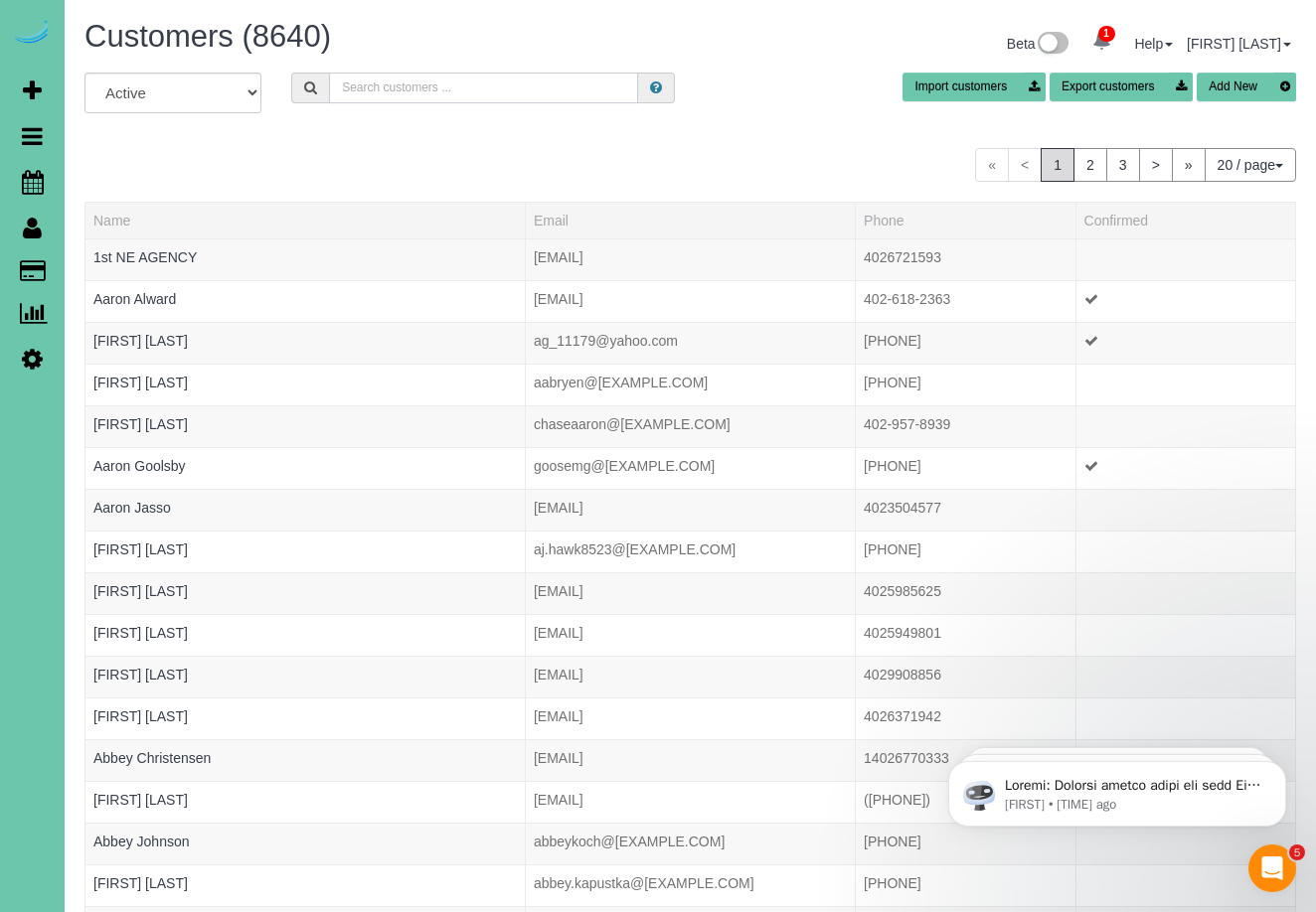 click at bounding box center (483, 87) 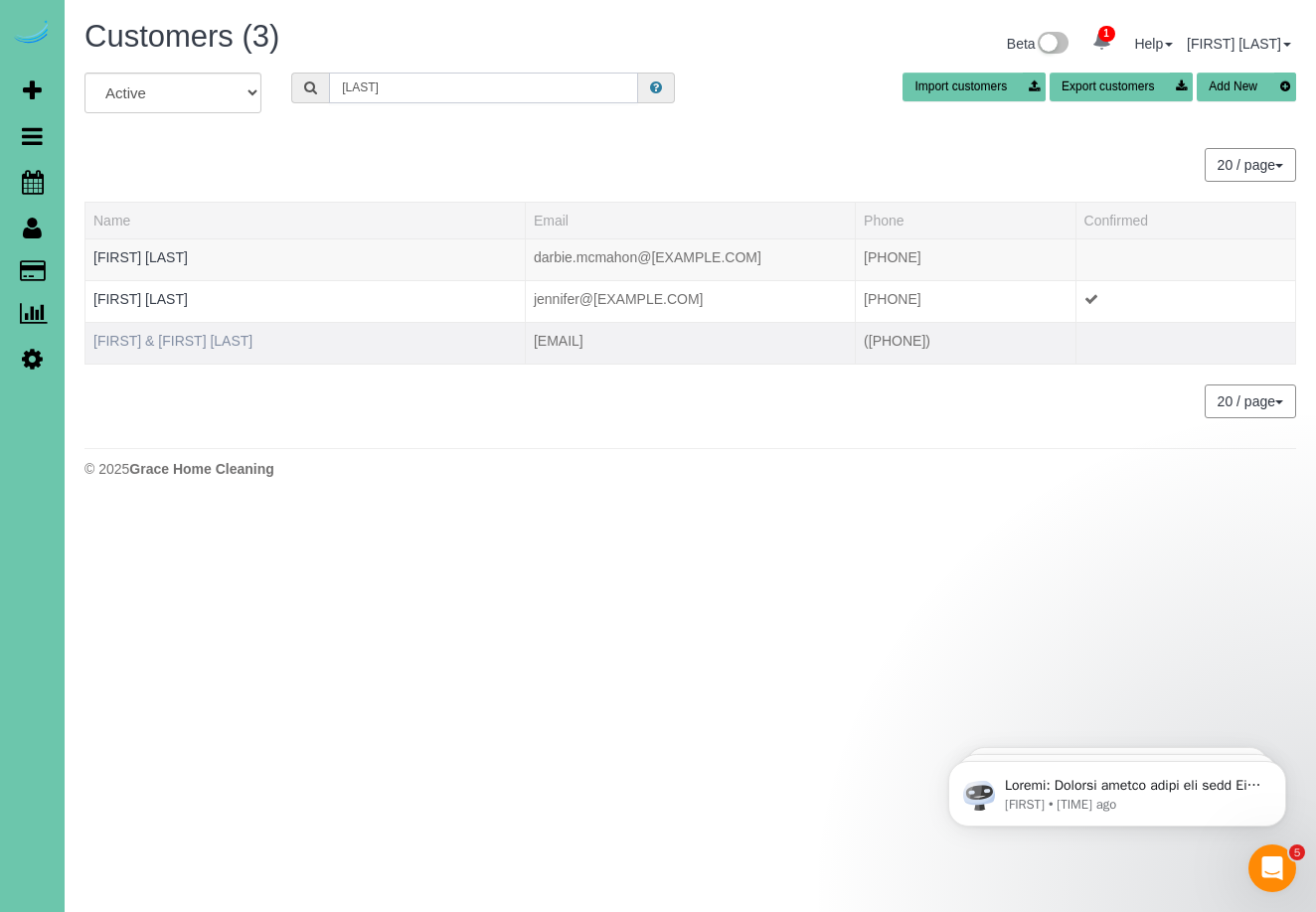 type on "[LAST]" 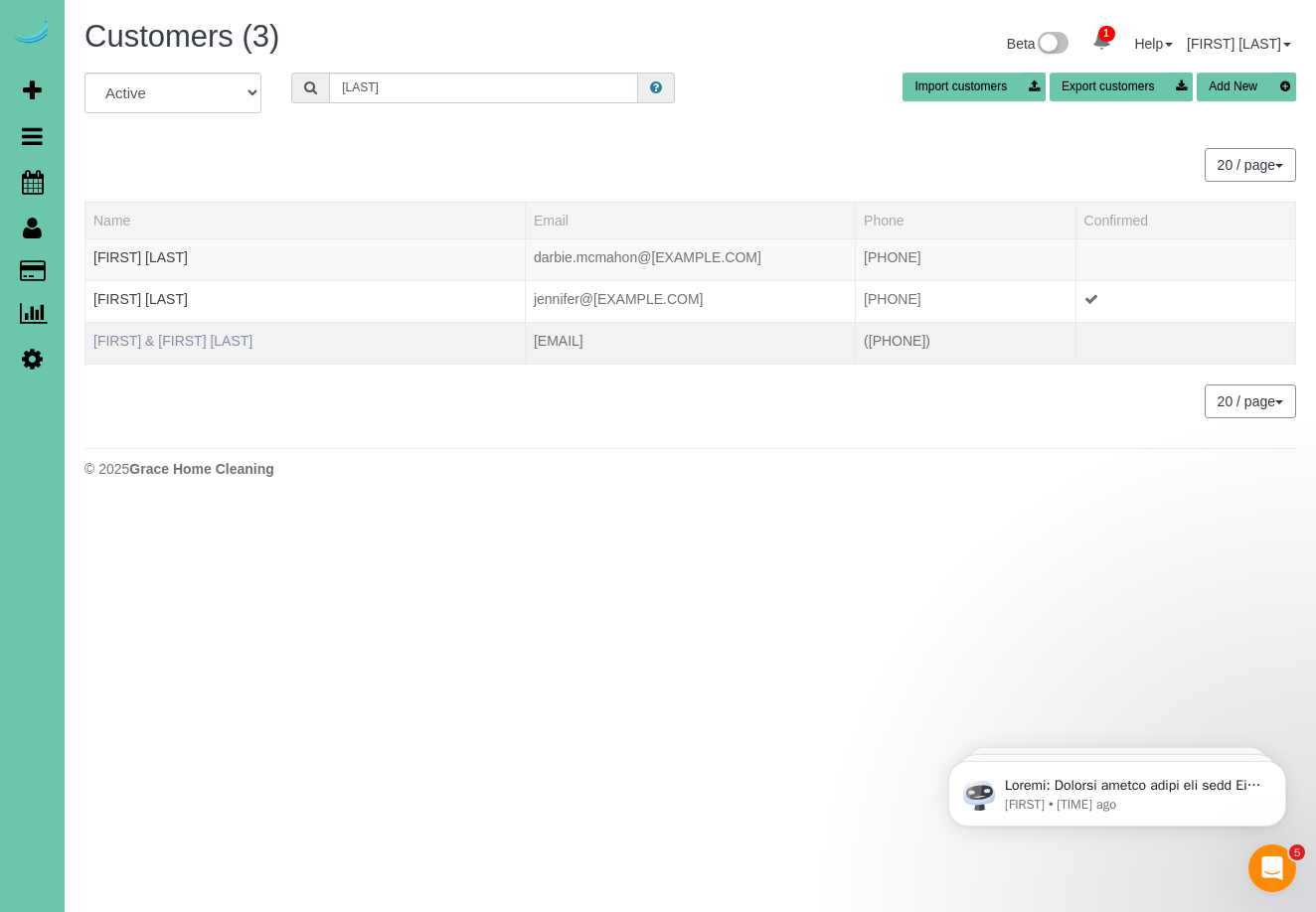 click on "[FIRST] & [FIRST] [LAST]" at bounding box center [173, 341] 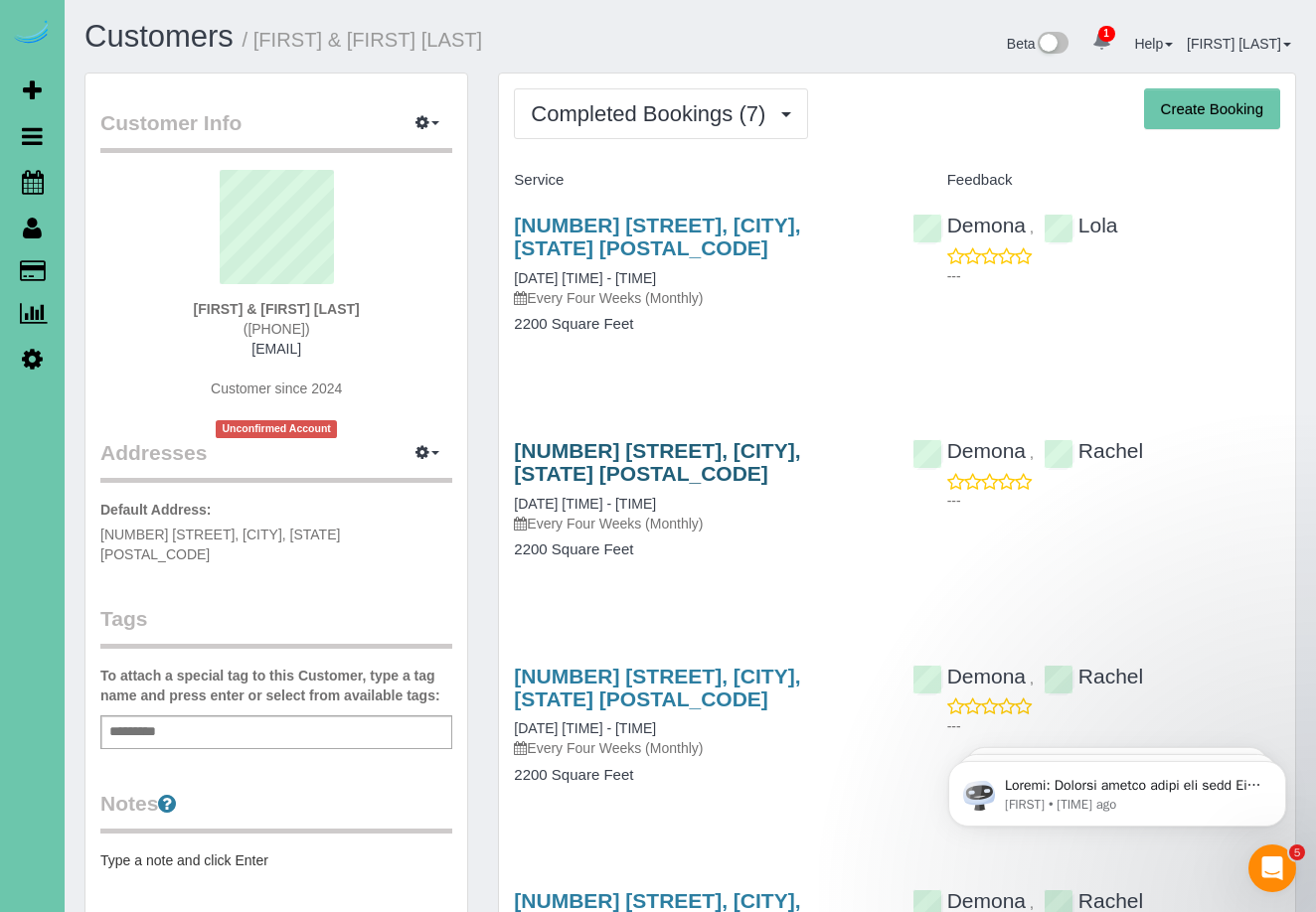 scroll, scrollTop: 0, scrollLeft: 0, axis: both 